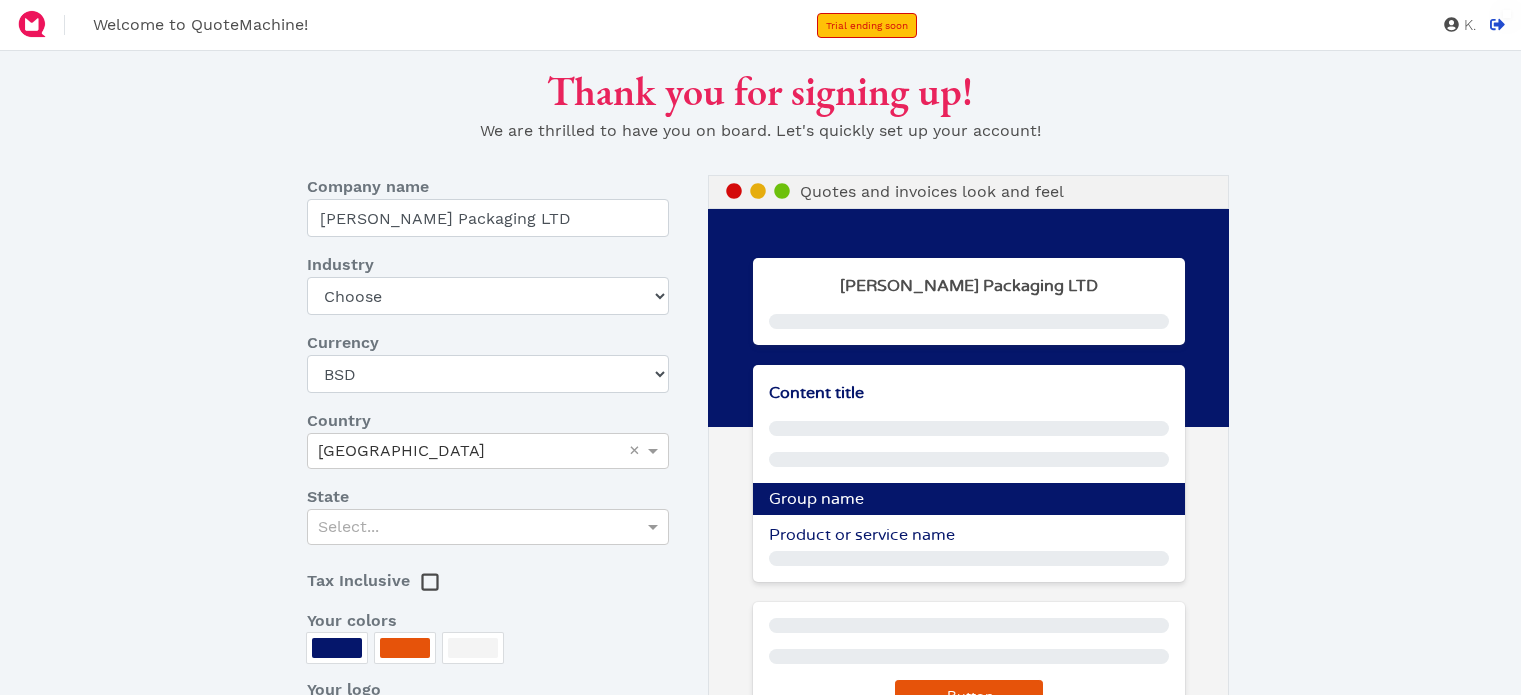 select on "BSD" 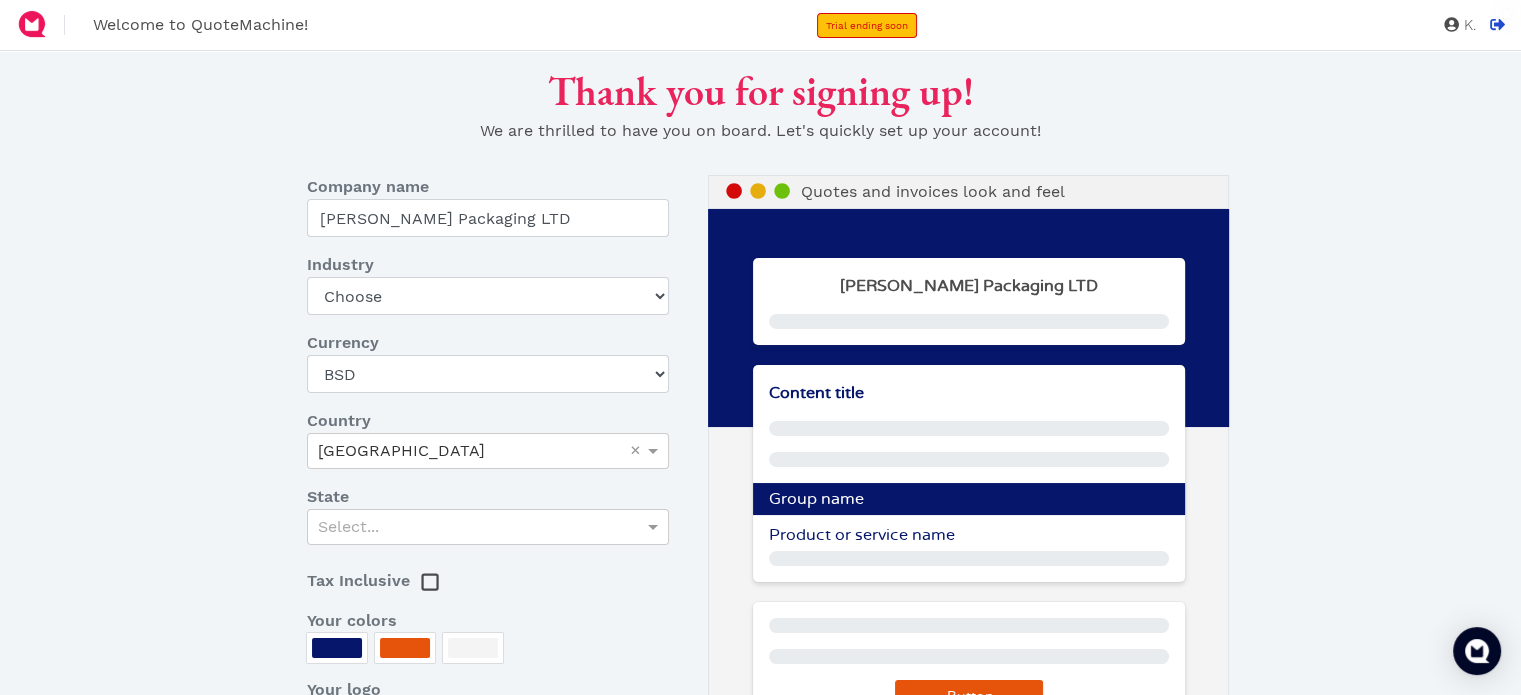 scroll, scrollTop: 0, scrollLeft: 0, axis: both 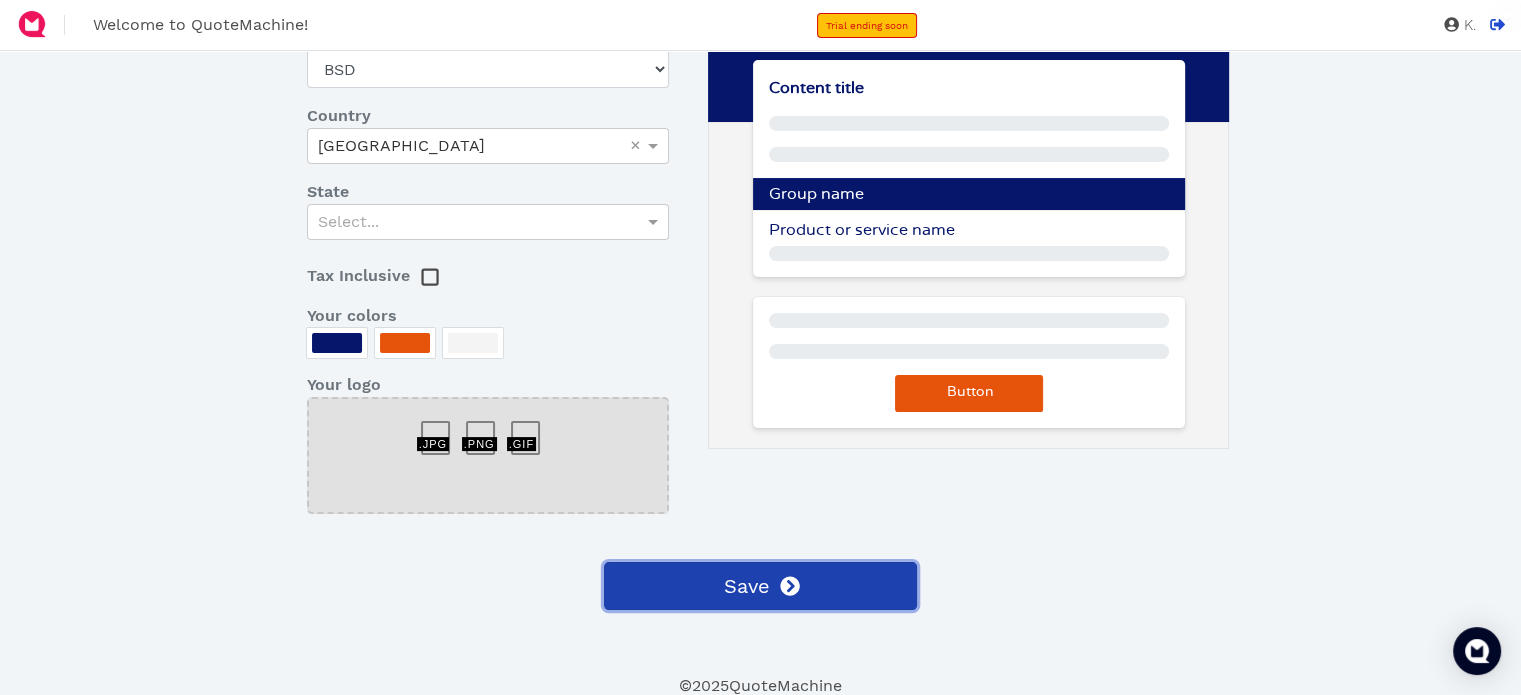 click on "Save" at bounding box center [760, 586] 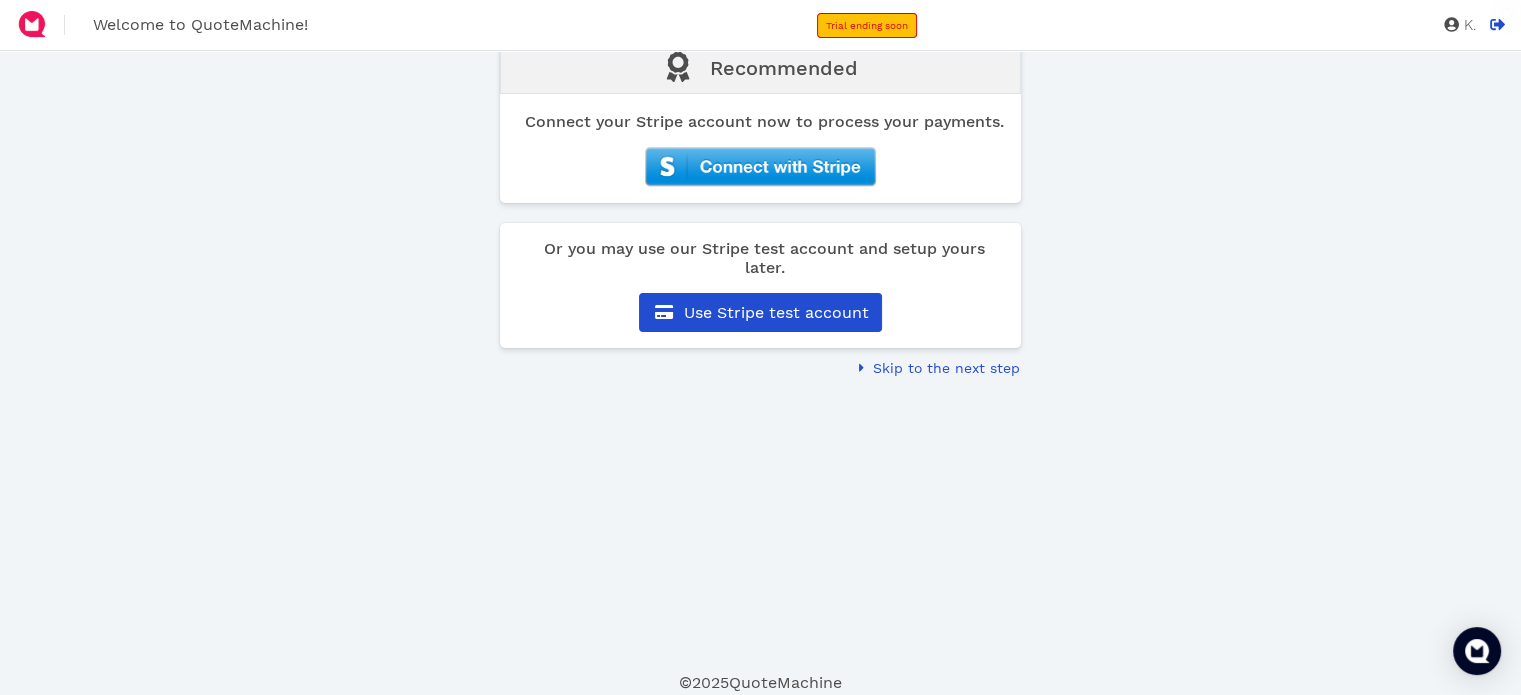 scroll, scrollTop: 0, scrollLeft: 0, axis: both 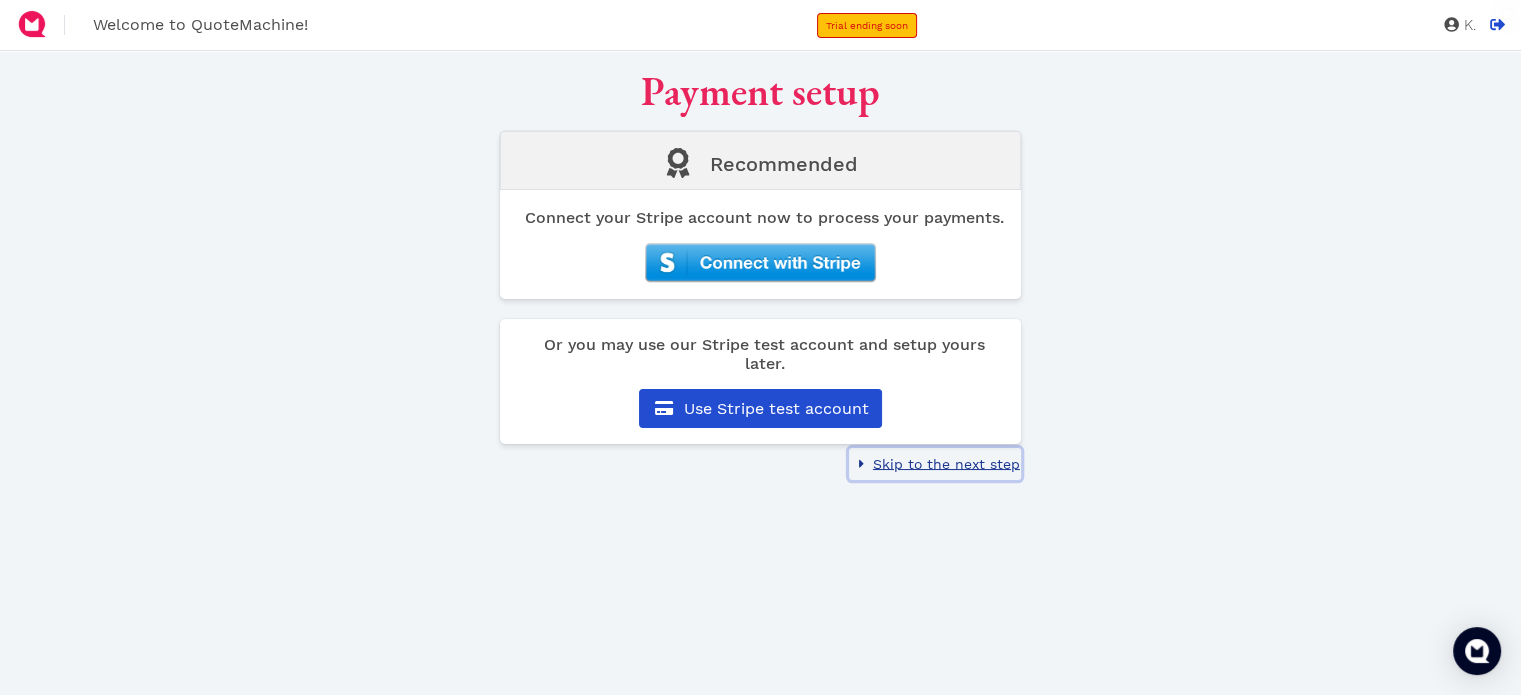 click on "Skip to the next step" at bounding box center (945, 464) 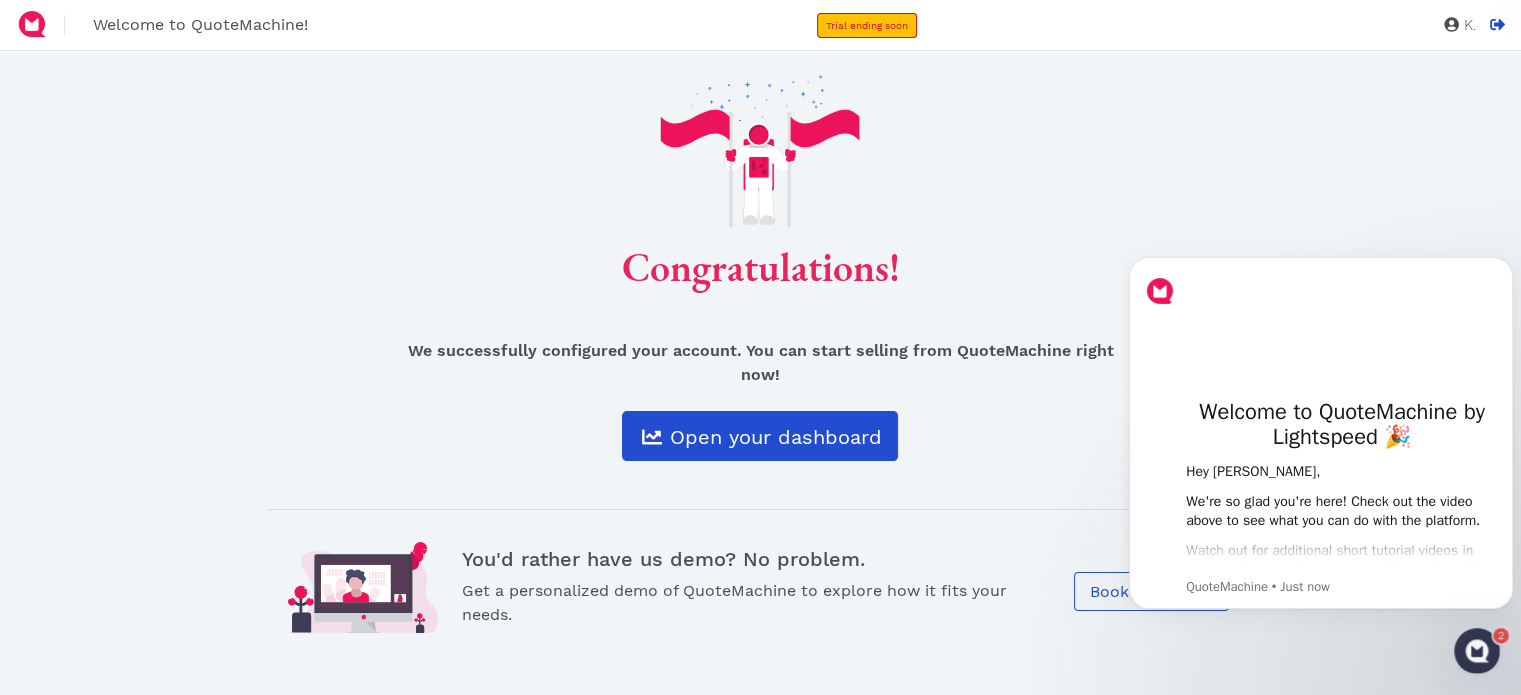 scroll, scrollTop: 0, scrollLeft: 0, axis: both 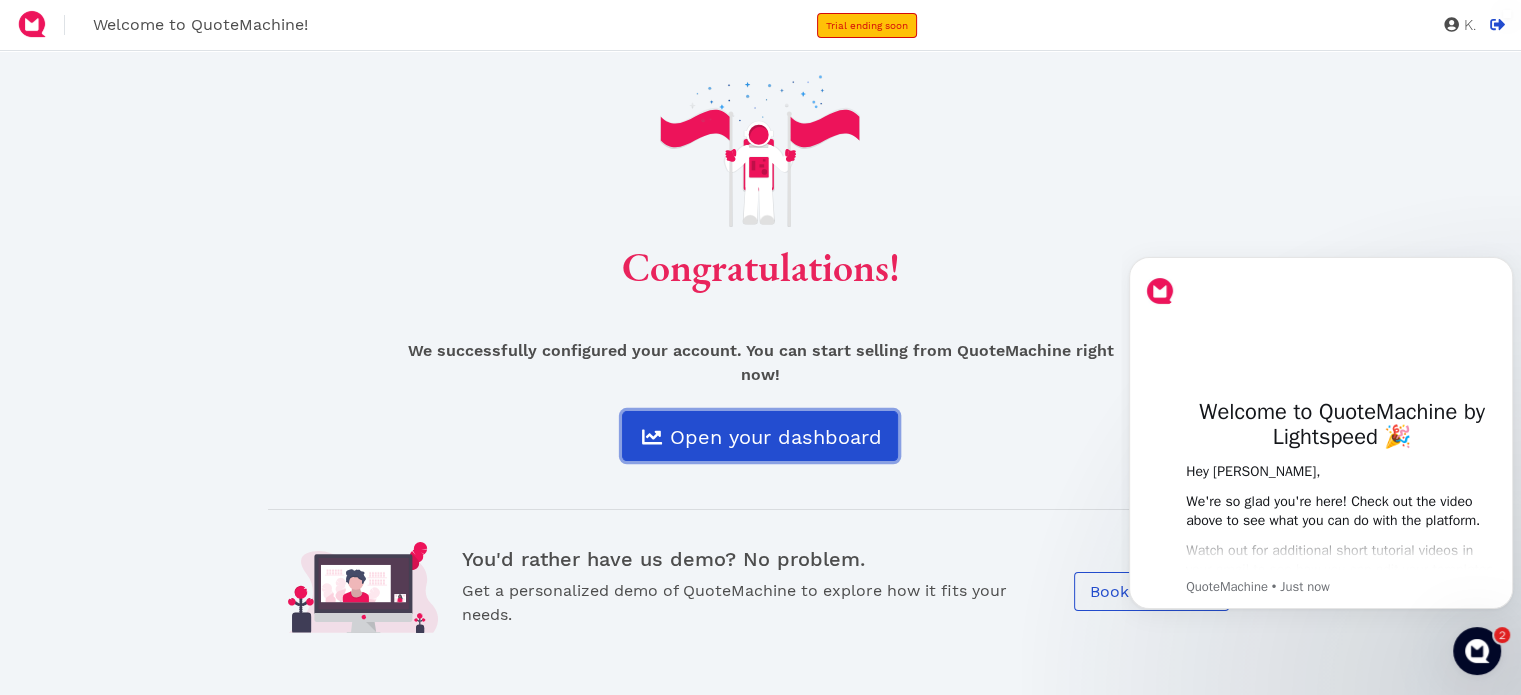 click on "Open your dashboard" at bounding box center (773, 437) 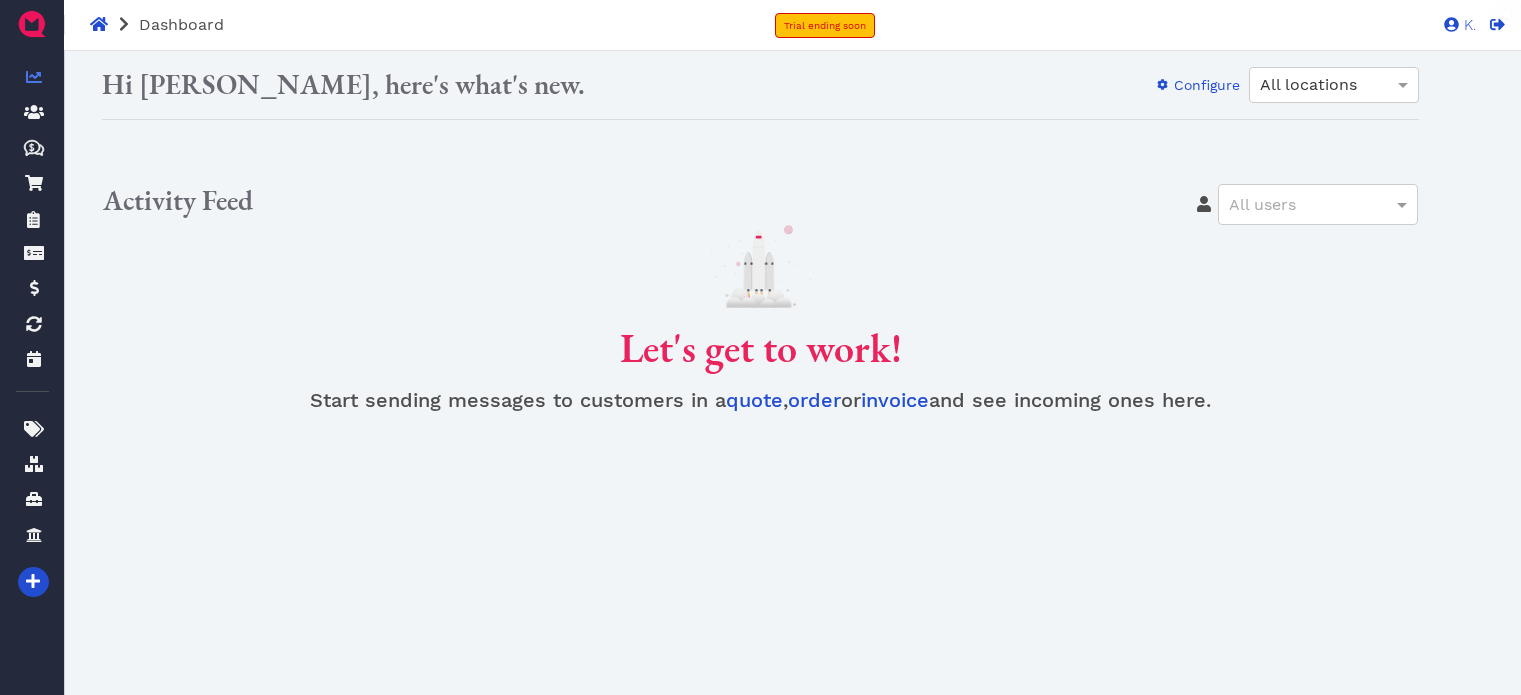 scroll, scrollTop: 0, scrollLeft: 0, axis: both 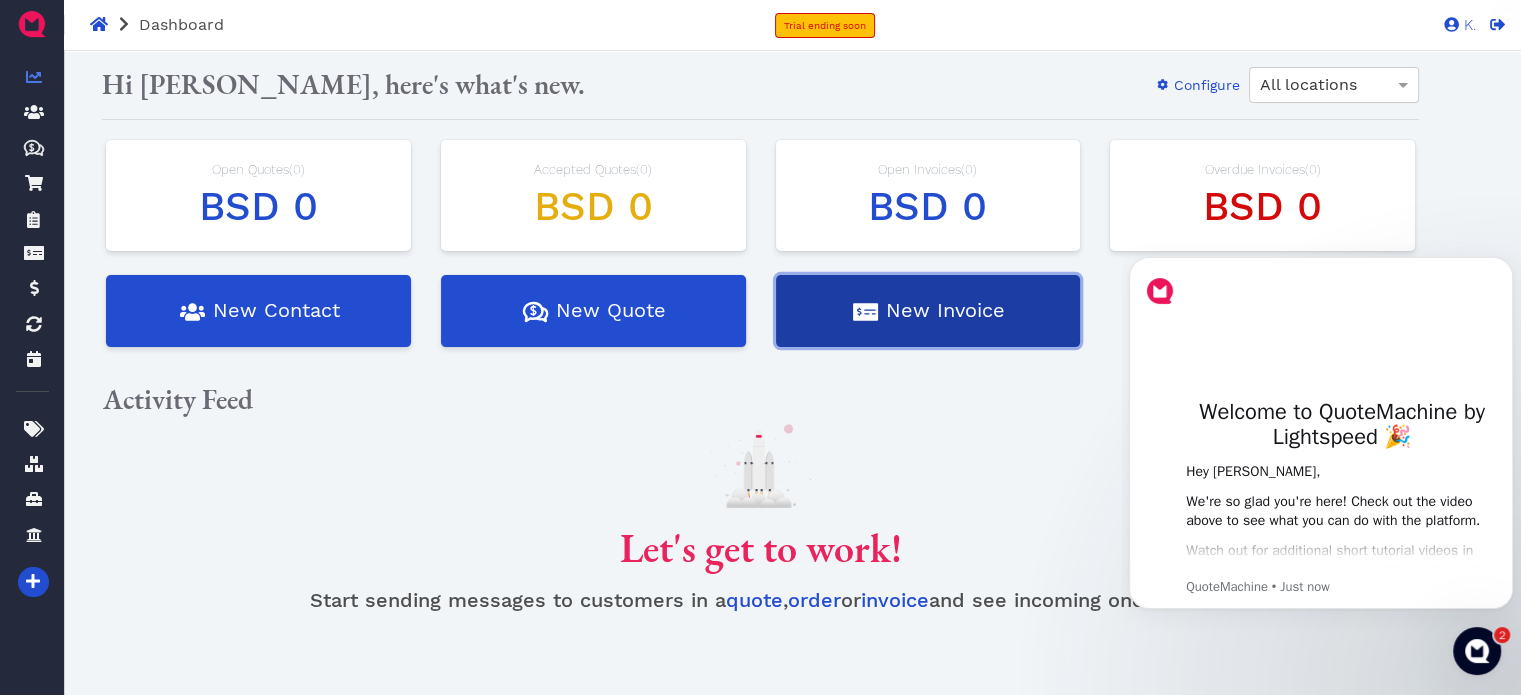 click on "New Invoice" at bounding box center (928, 311) 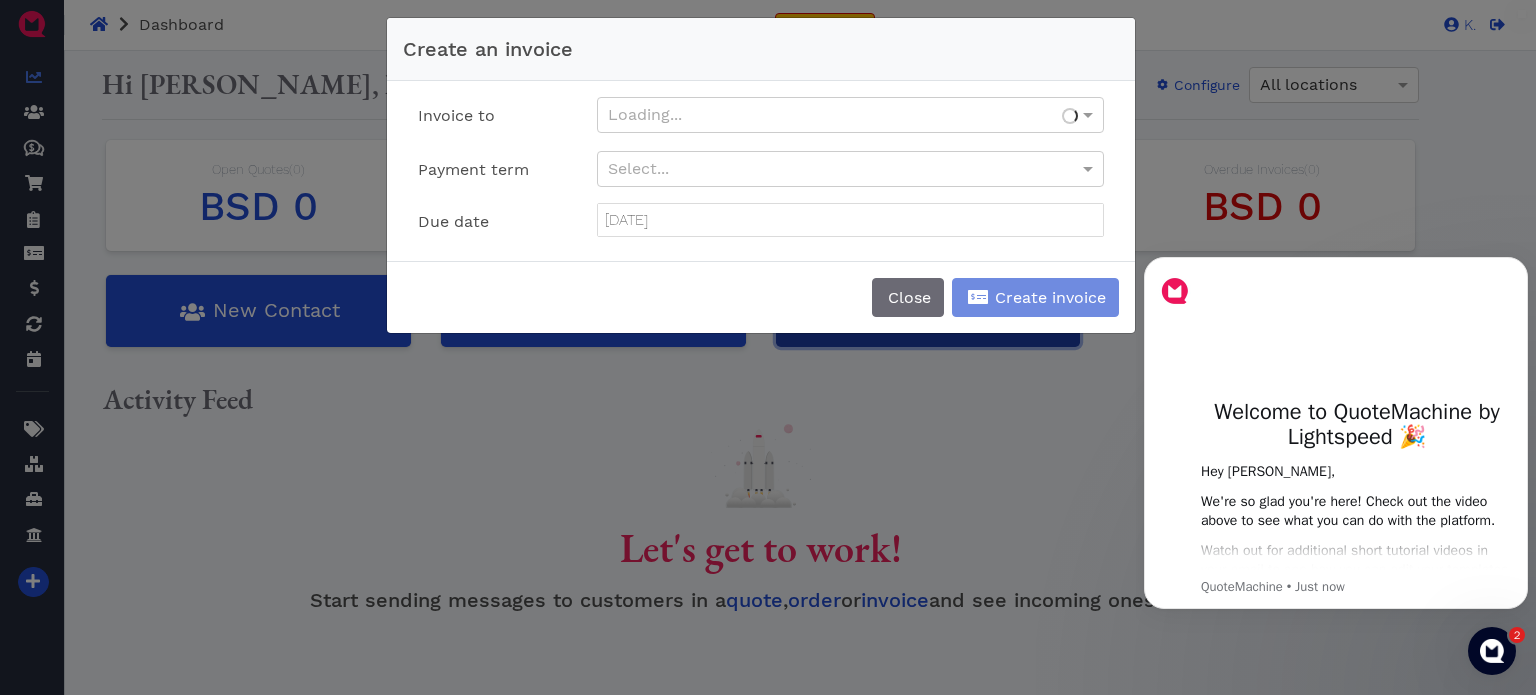type on "August 22, 2025" 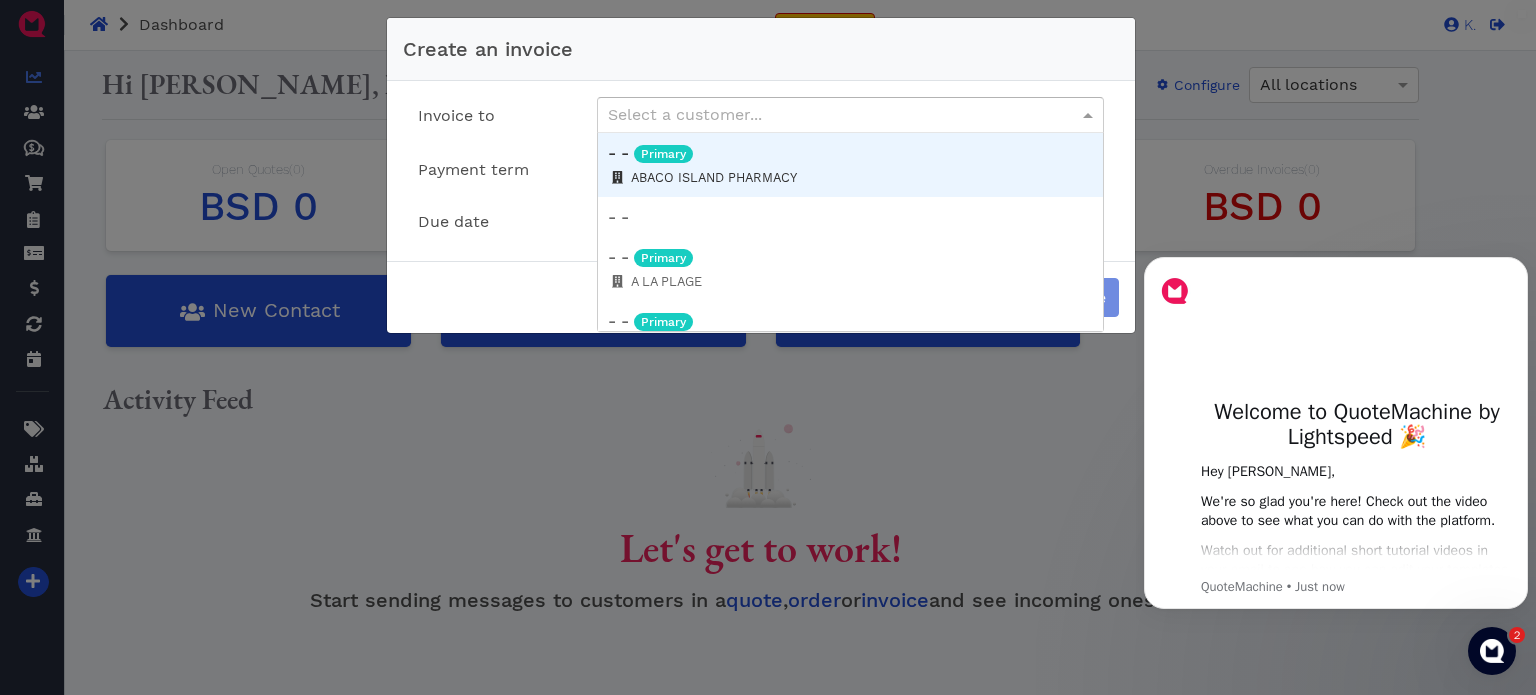 click on "Select a customer..." at bounding box center (850, 115) 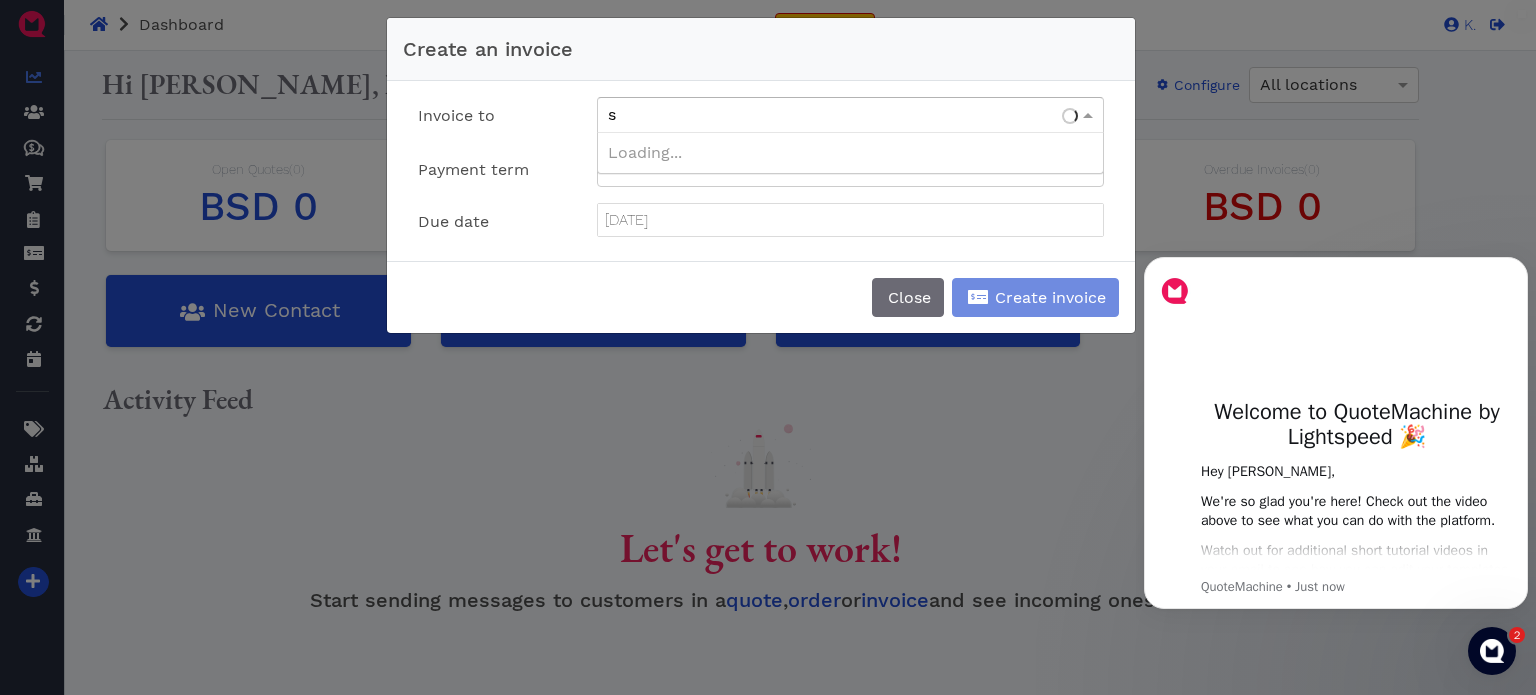 scroll, scrollTop: 0, scrollLeft: 0, axis: both 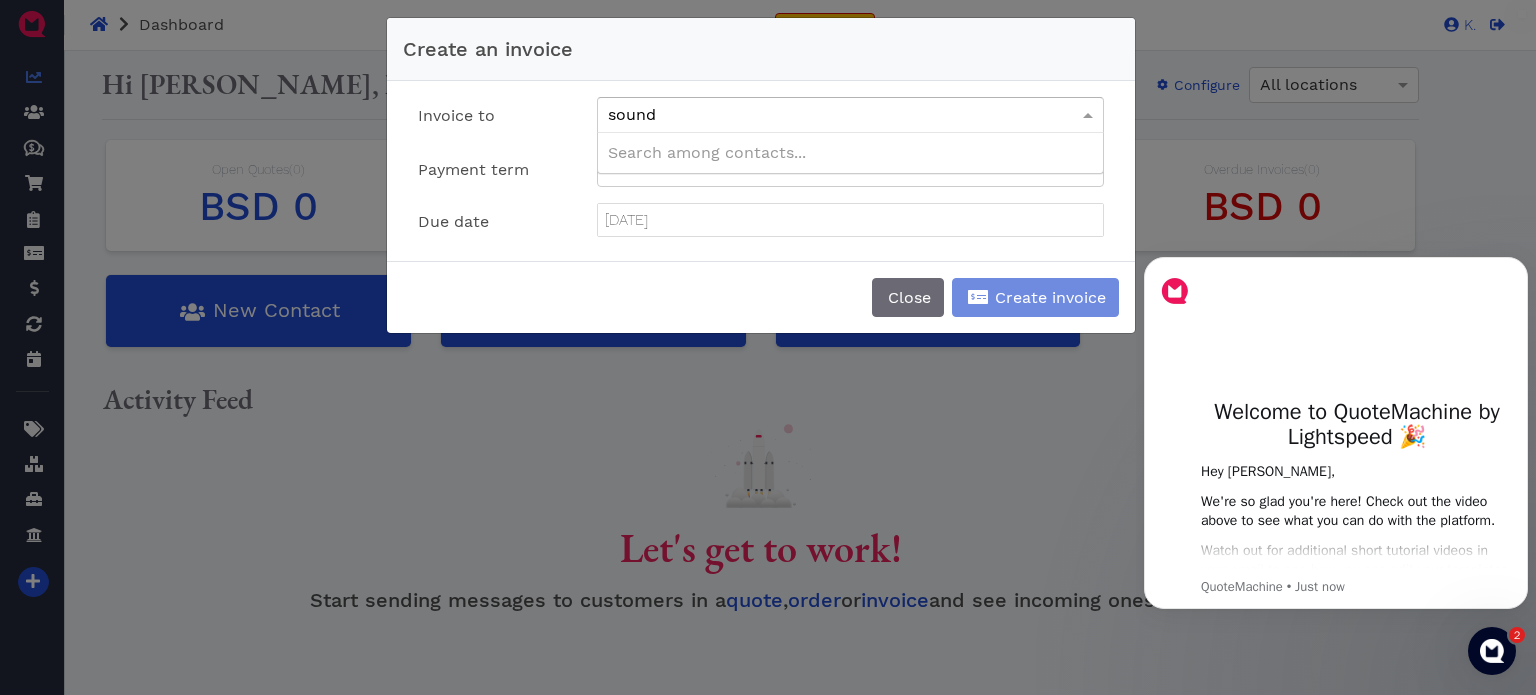 click on "sound" at bounding box center [633, 116] 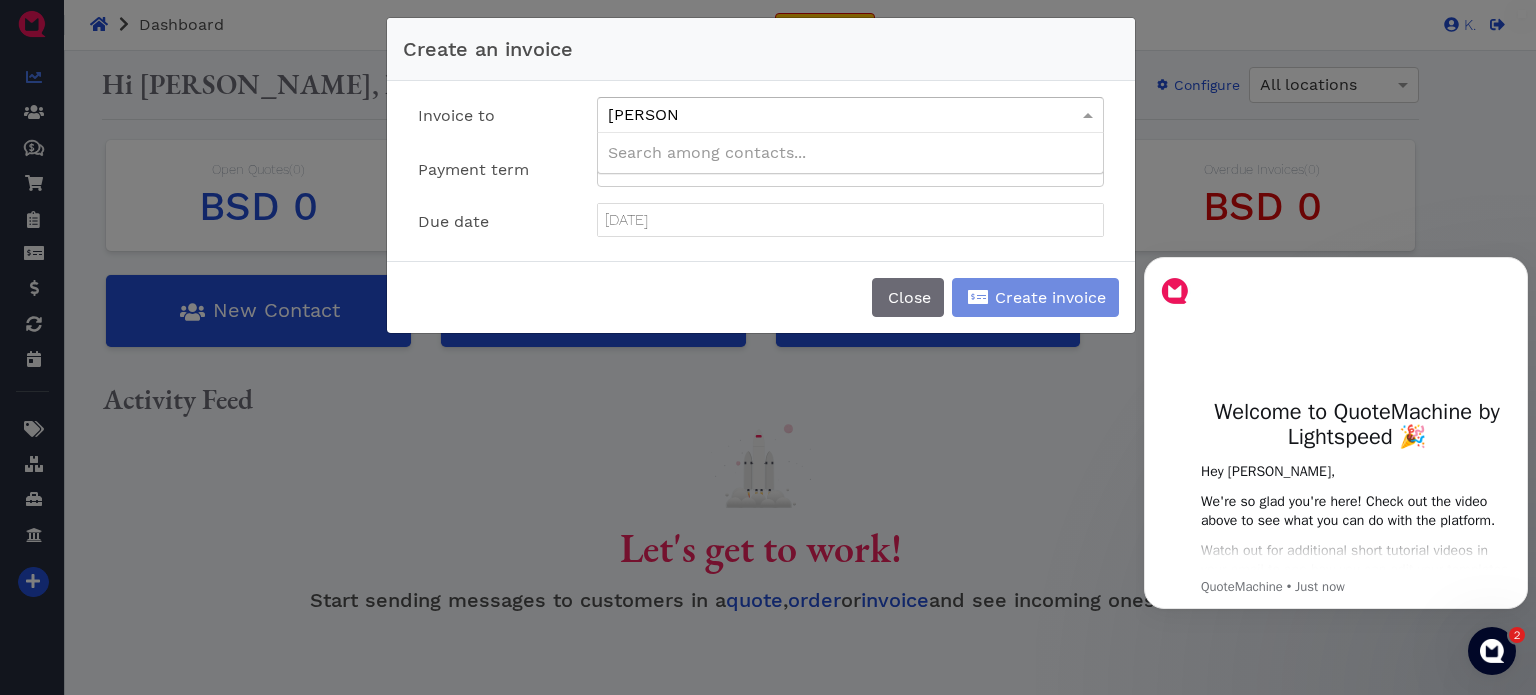 click on "Search among contacts..." at bounding box center [850, 153] 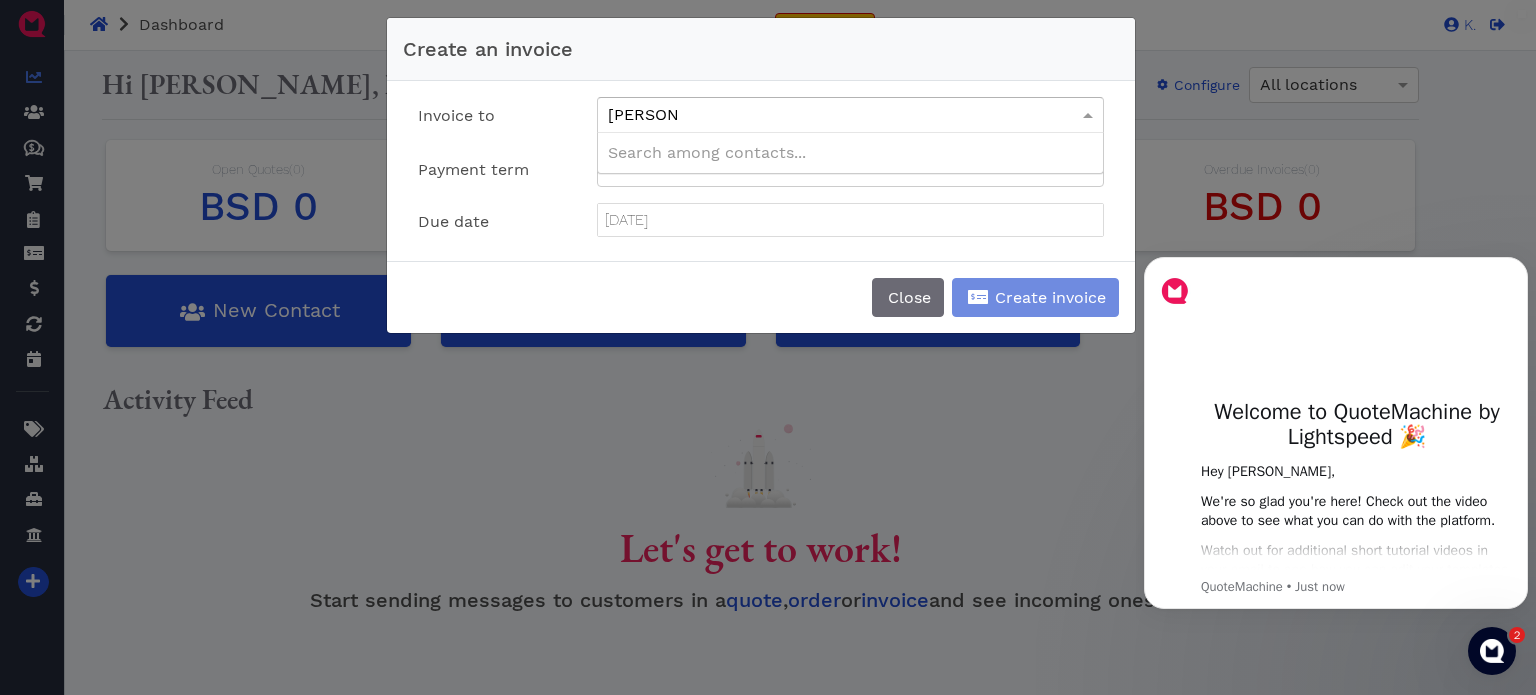 type on "kimberly" 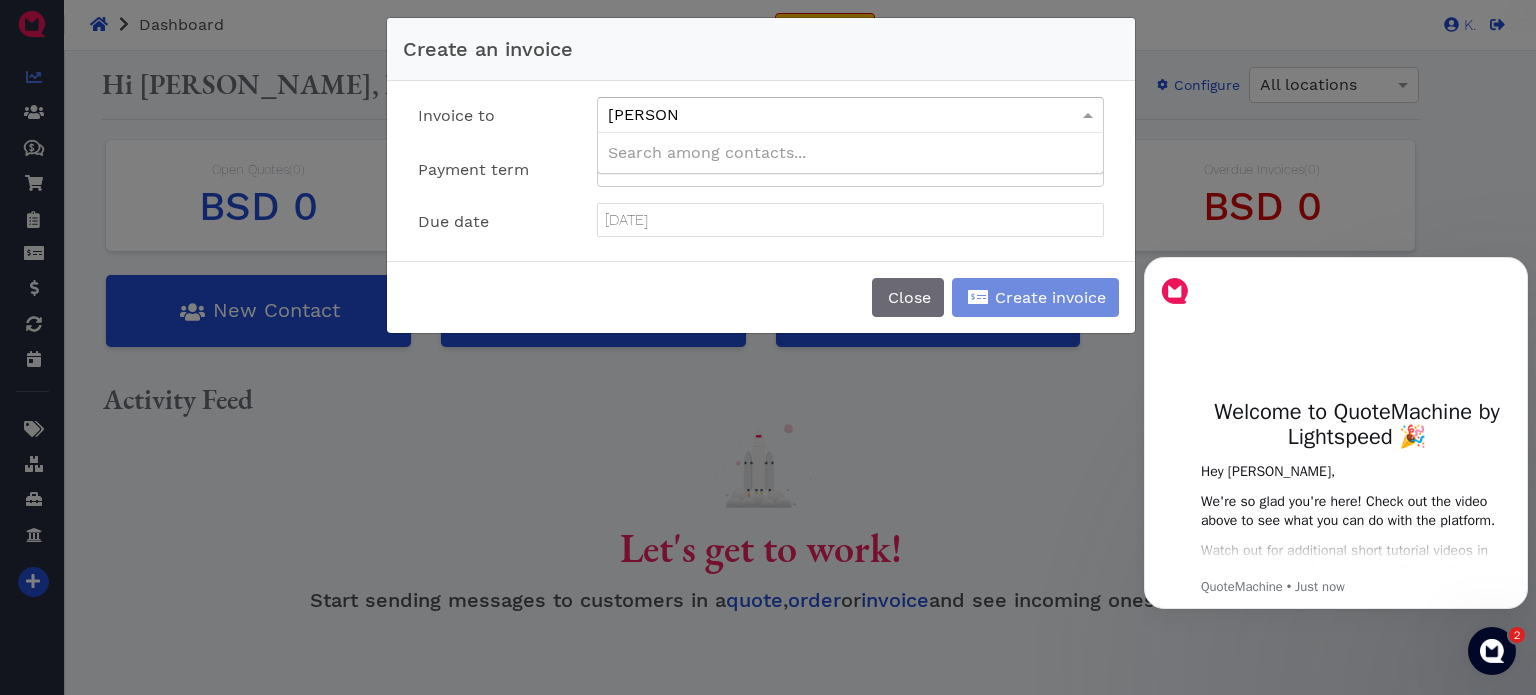 type 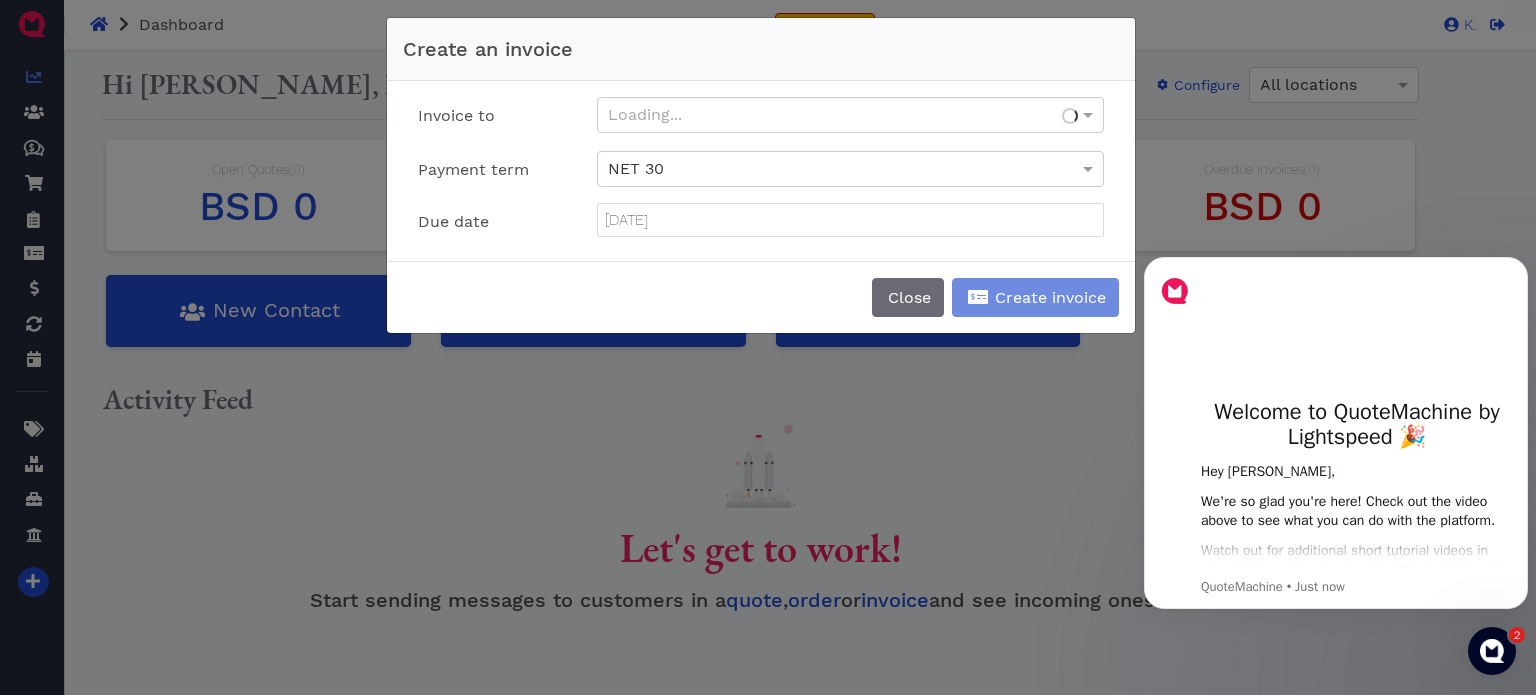 click on "Payment term" at bounding box center [473, 169] 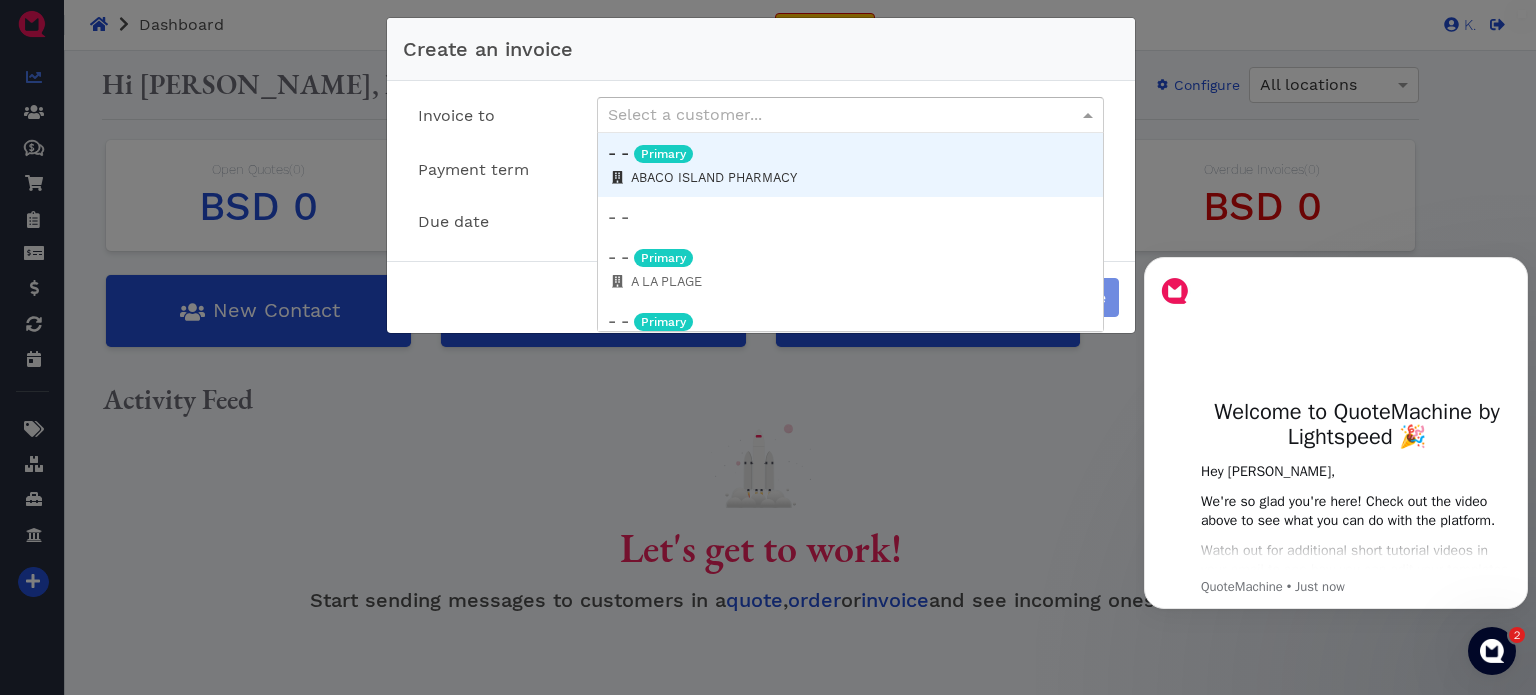 click on "Select a customer..." at bounding box center [850, 115] 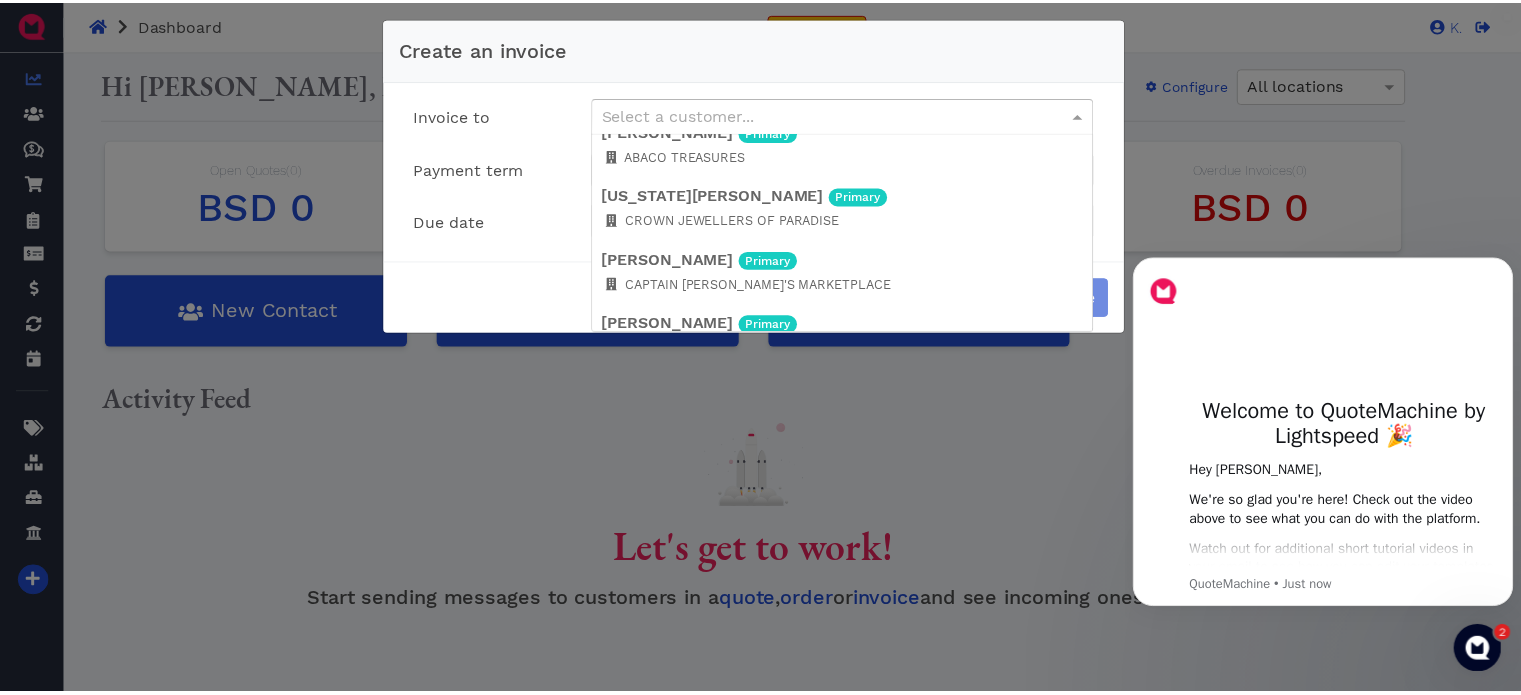 scroll, scrollTop: 2977, scrollLeft: 0, axis: vertical 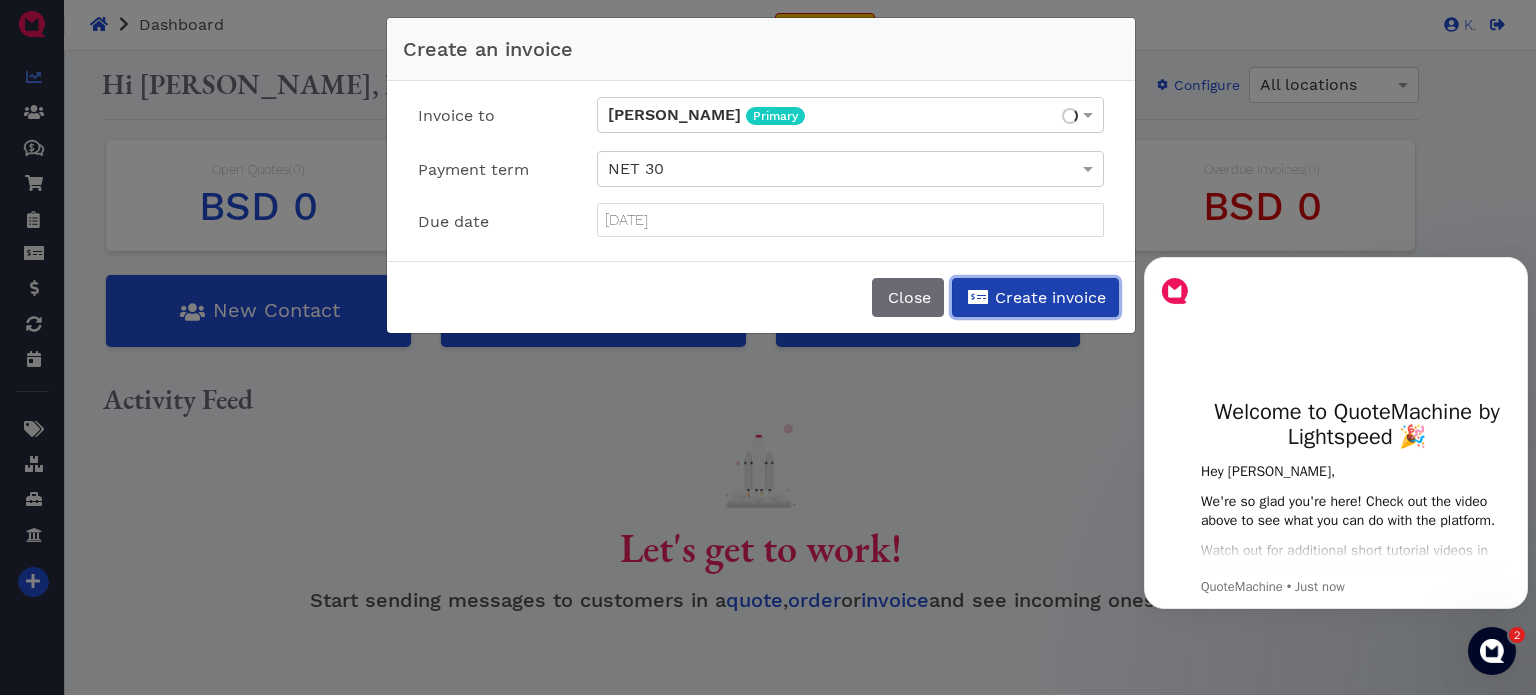 click on "Create invoice" at bounding box center [1049, 297] 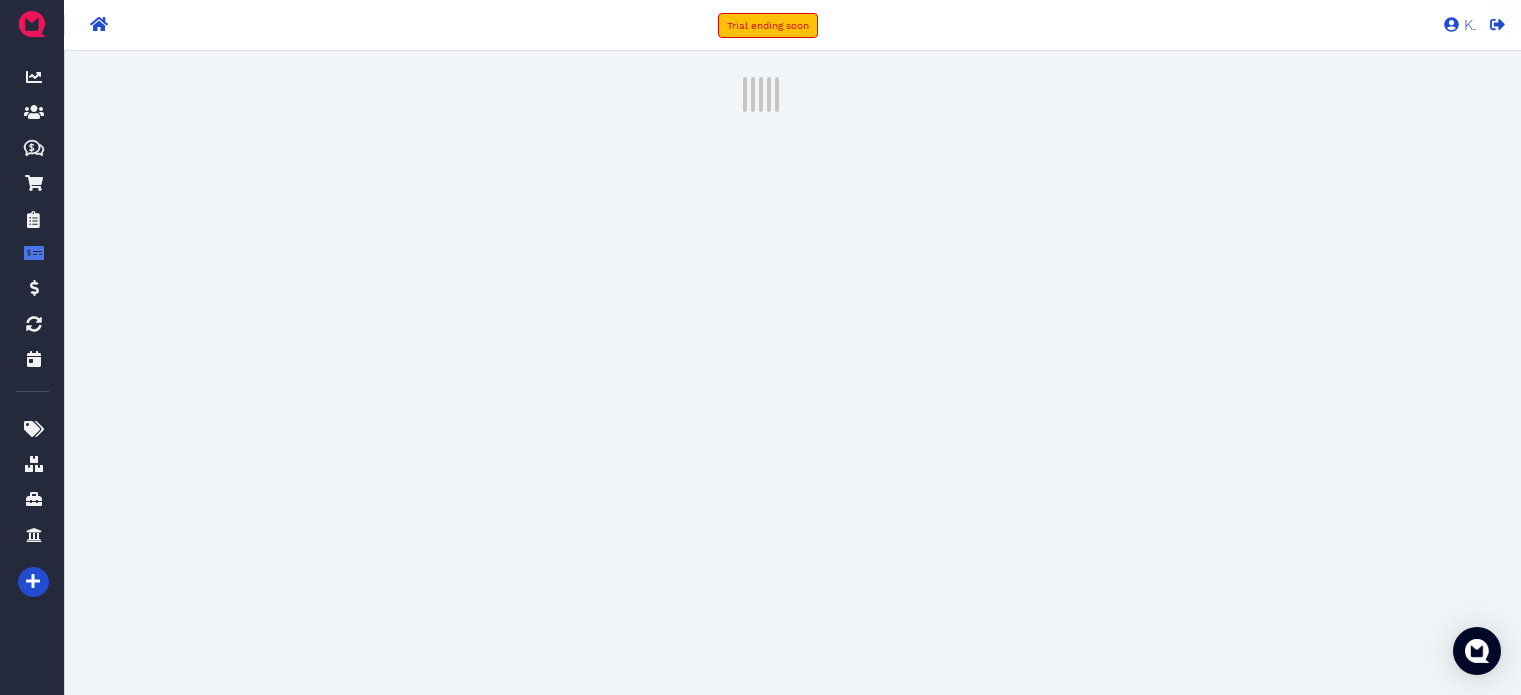 scroll, scrollTop: 0, scrollLeft: 0, axis: both 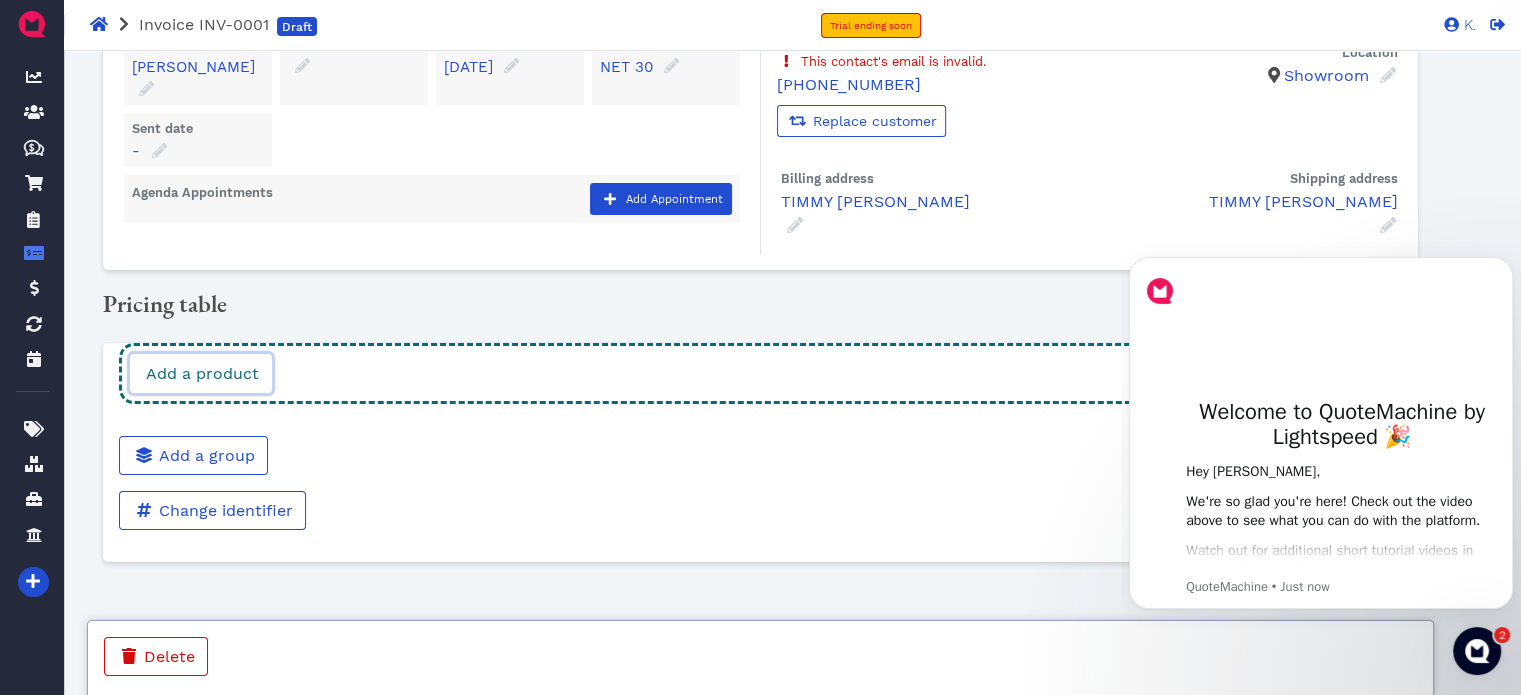 click on "Add a product" at bounding box center [201, 373] 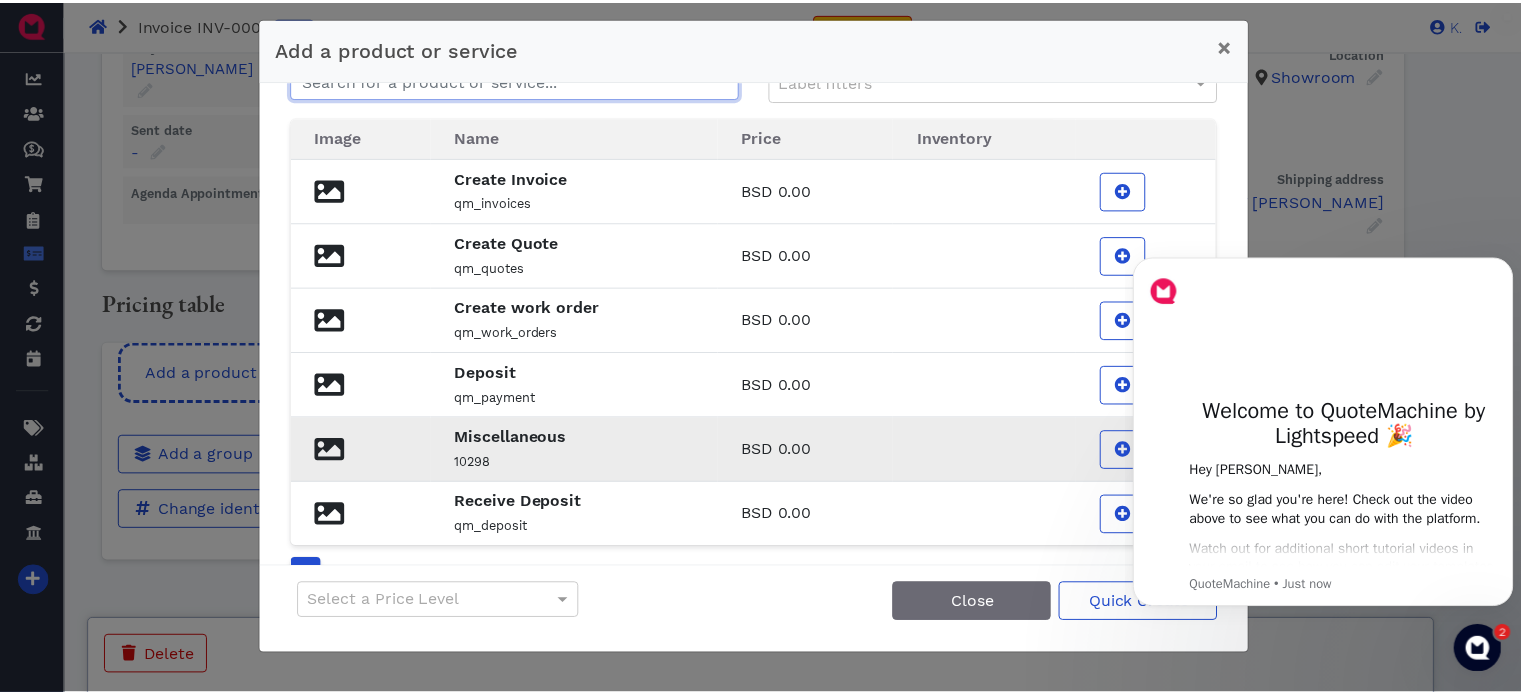 scroll, scrollTop: 0, scrollLeft: 0, axis: both 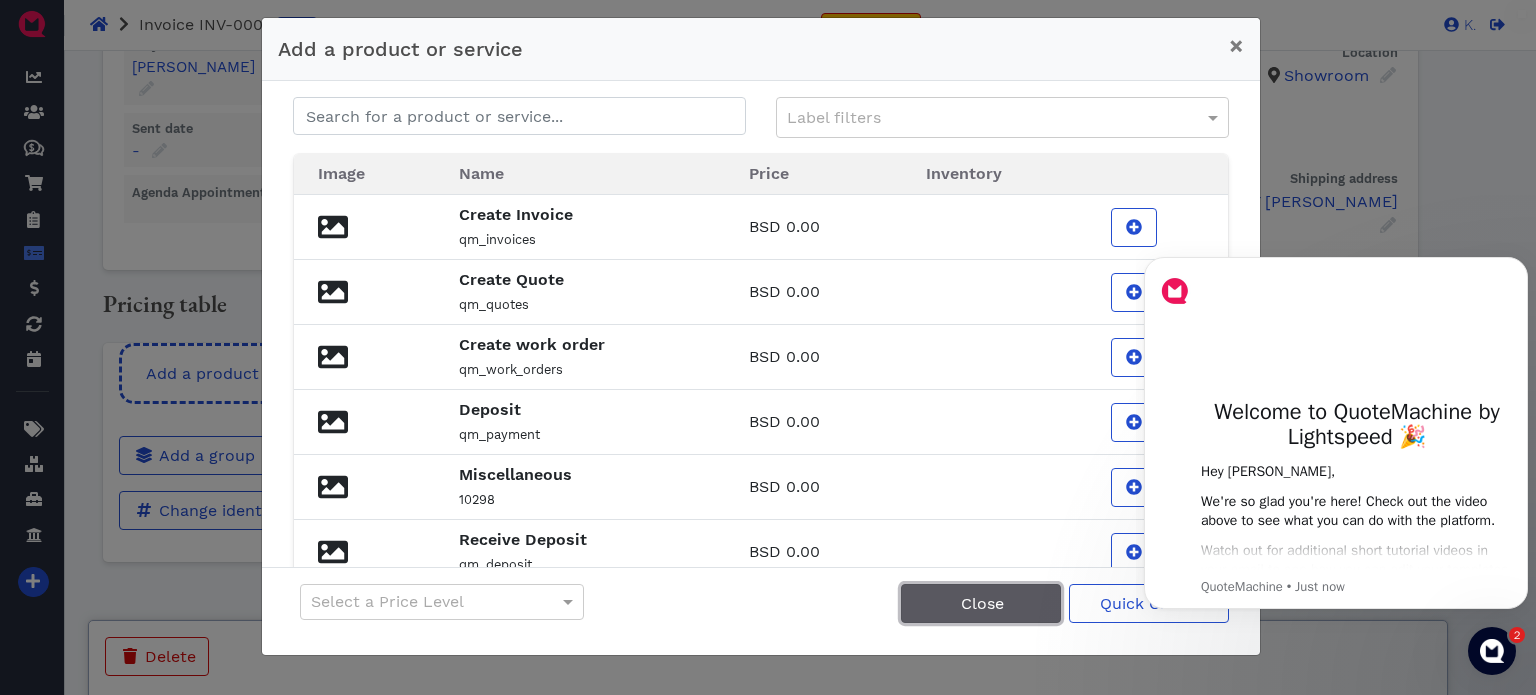 click on "Close" at bounding box center [981, 603] 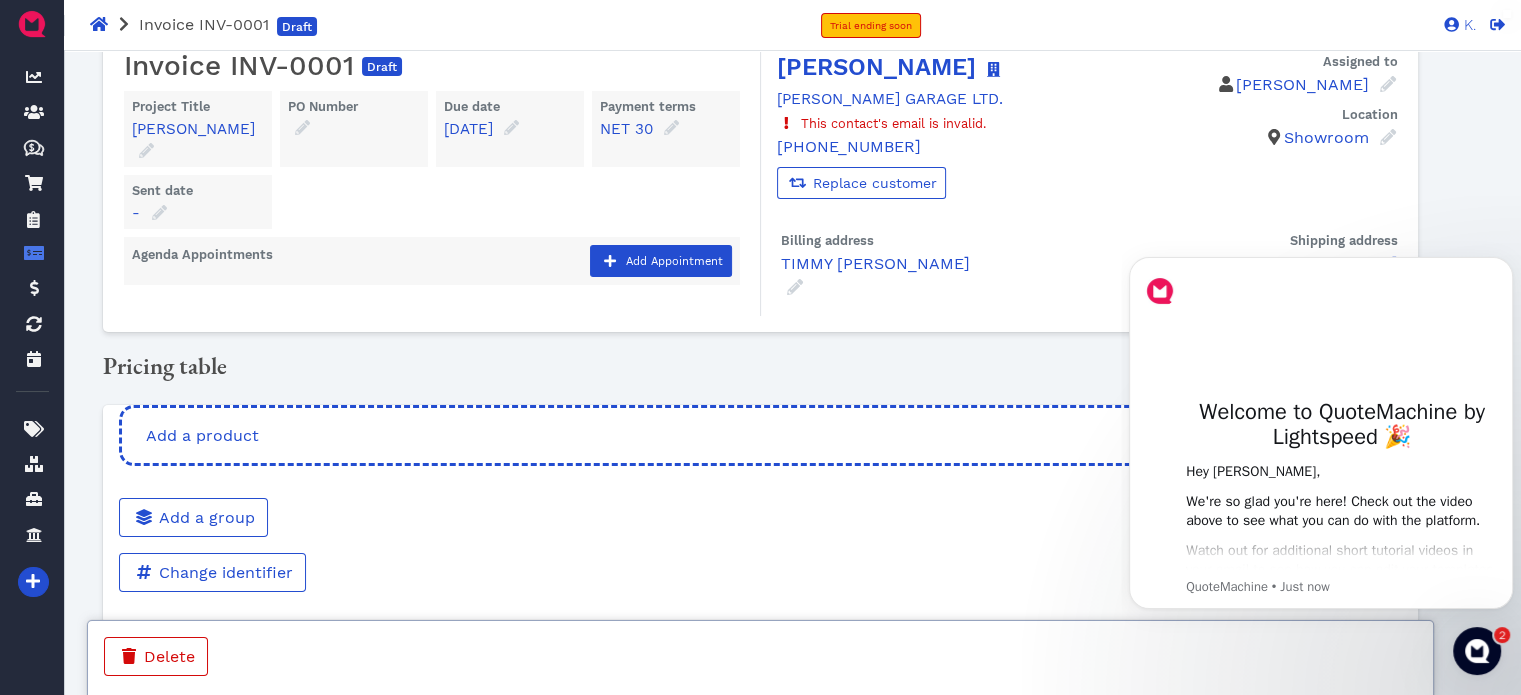scroll, scrollTop: 0, scrollLeft: 0, axis: both 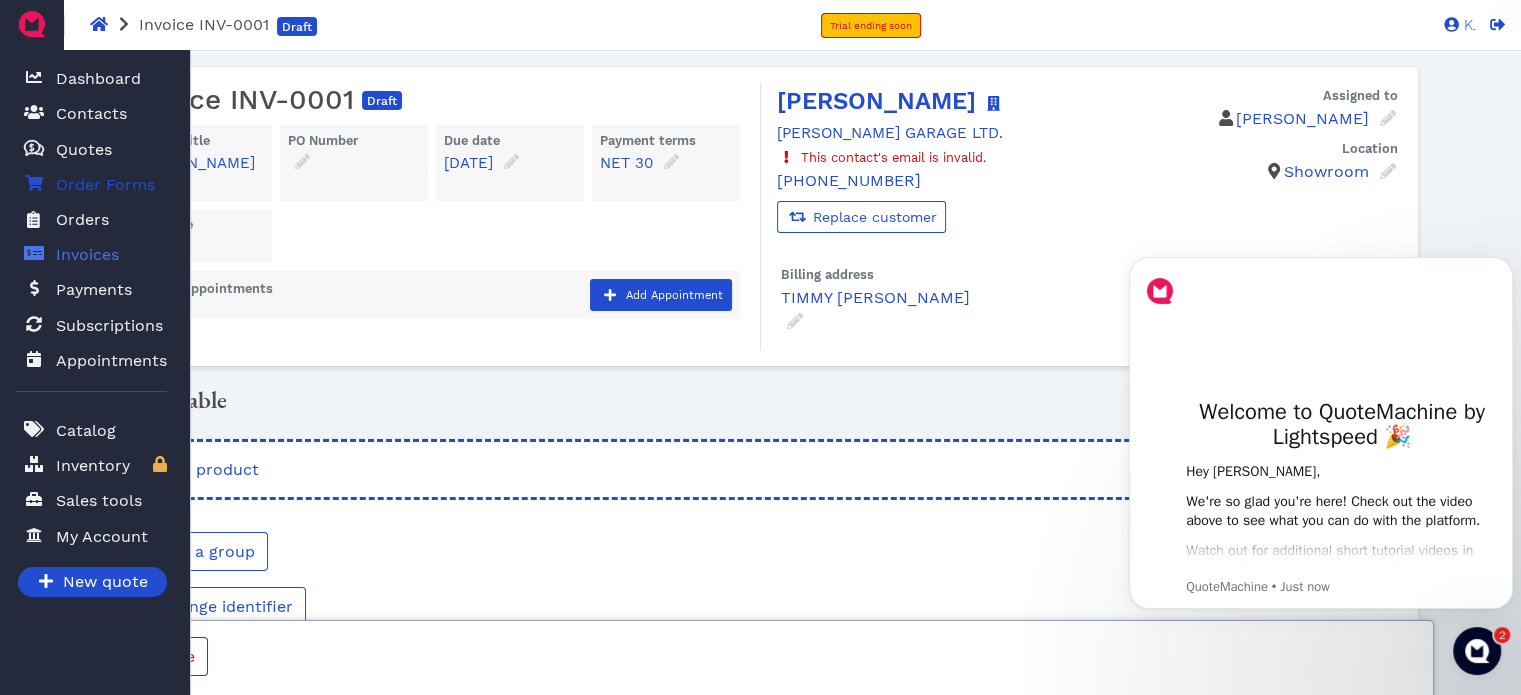 click on "Order Forms" at bounding box center [105, 185] 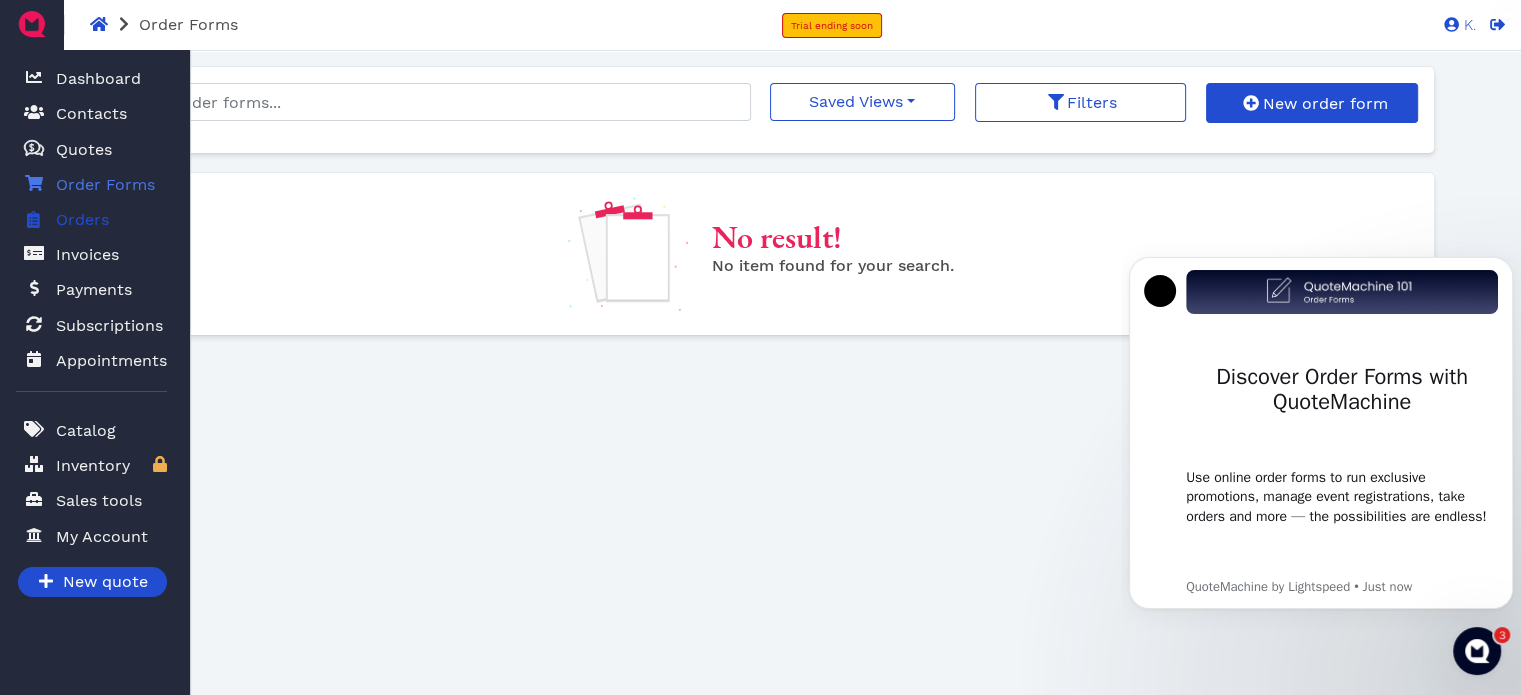 click on "Orders" at bounding box center (82, 220) 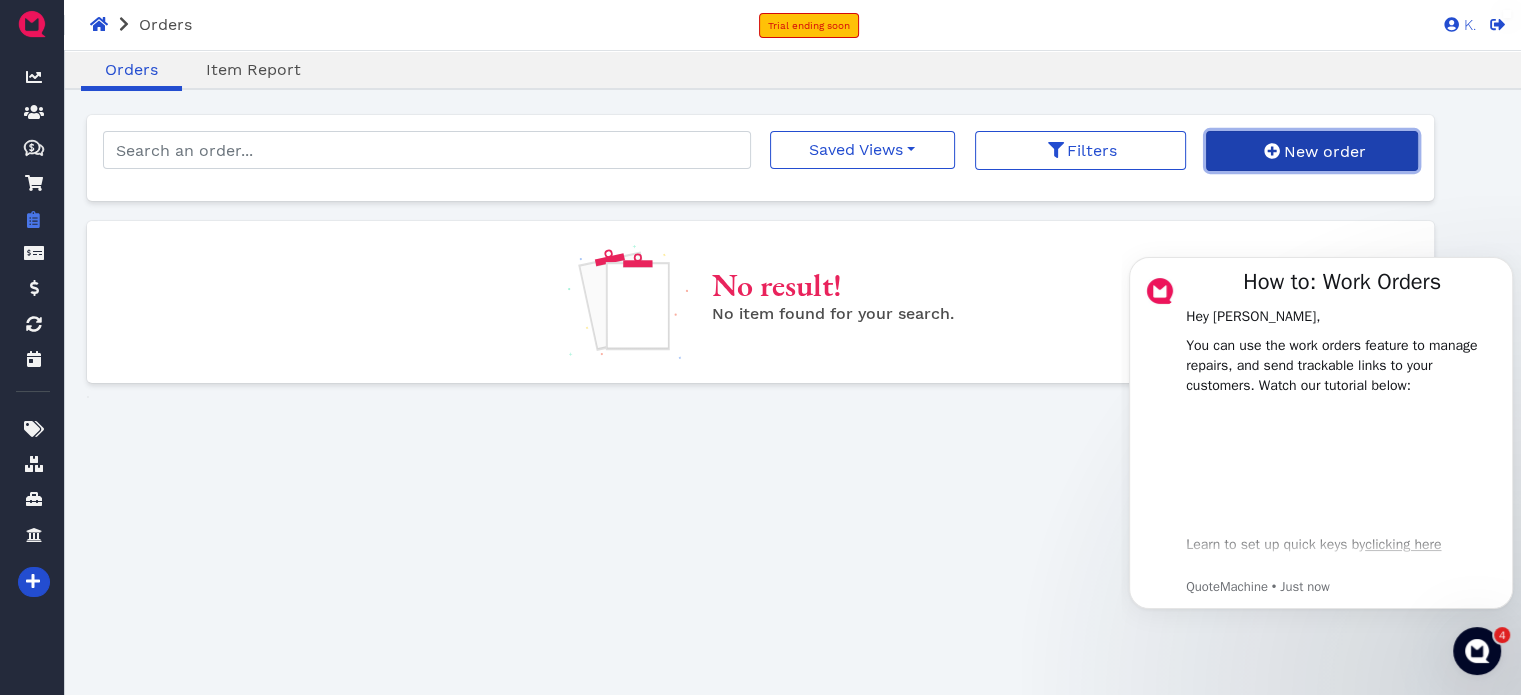 click on "New order" at bounding box center [1311, 151] 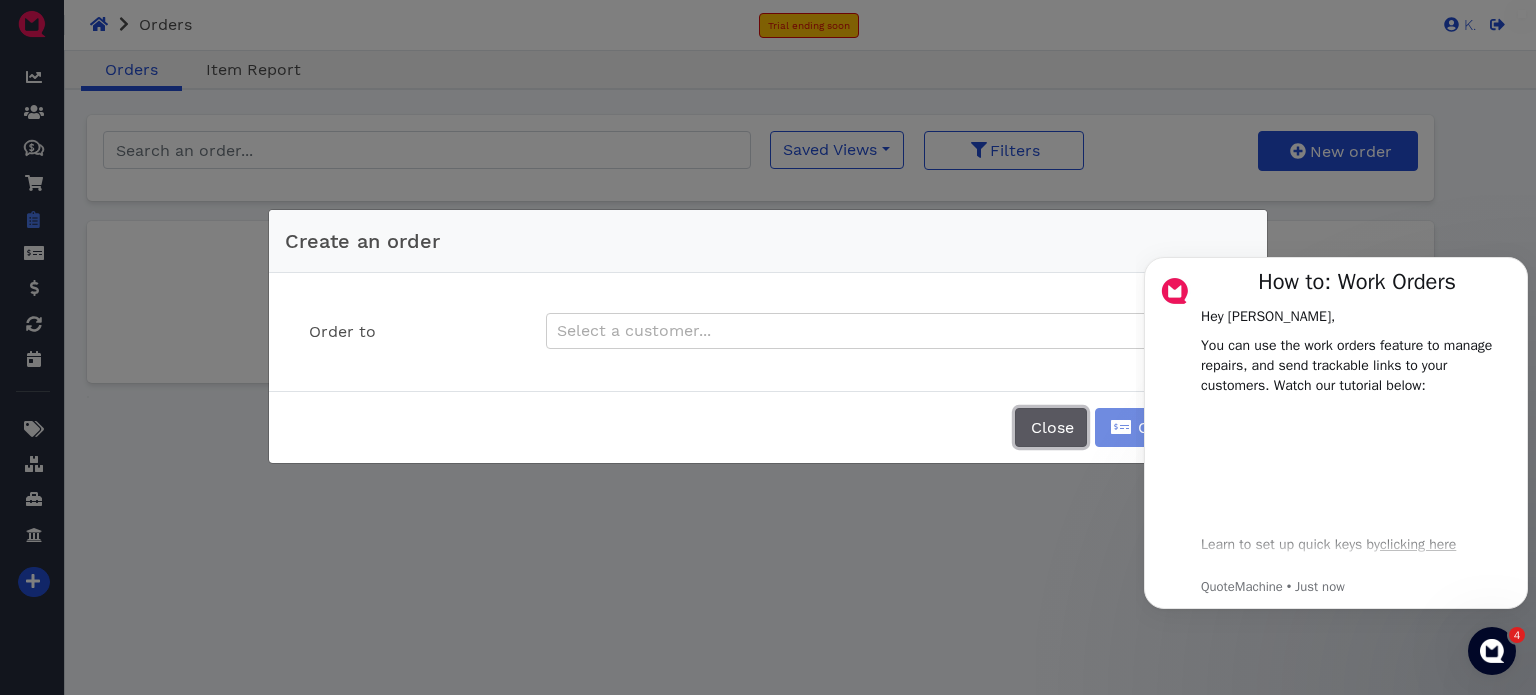 click on "Close" at bounding box center (1051, 427) 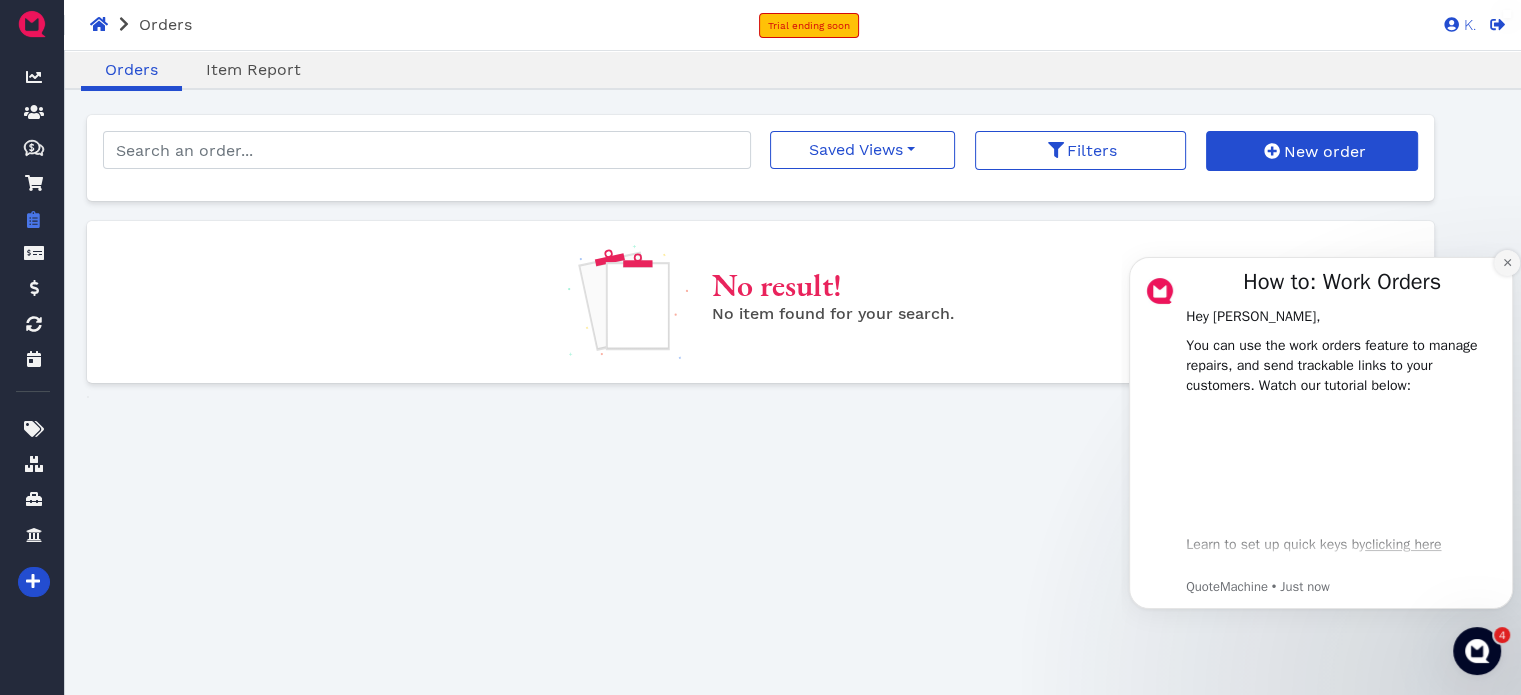 click 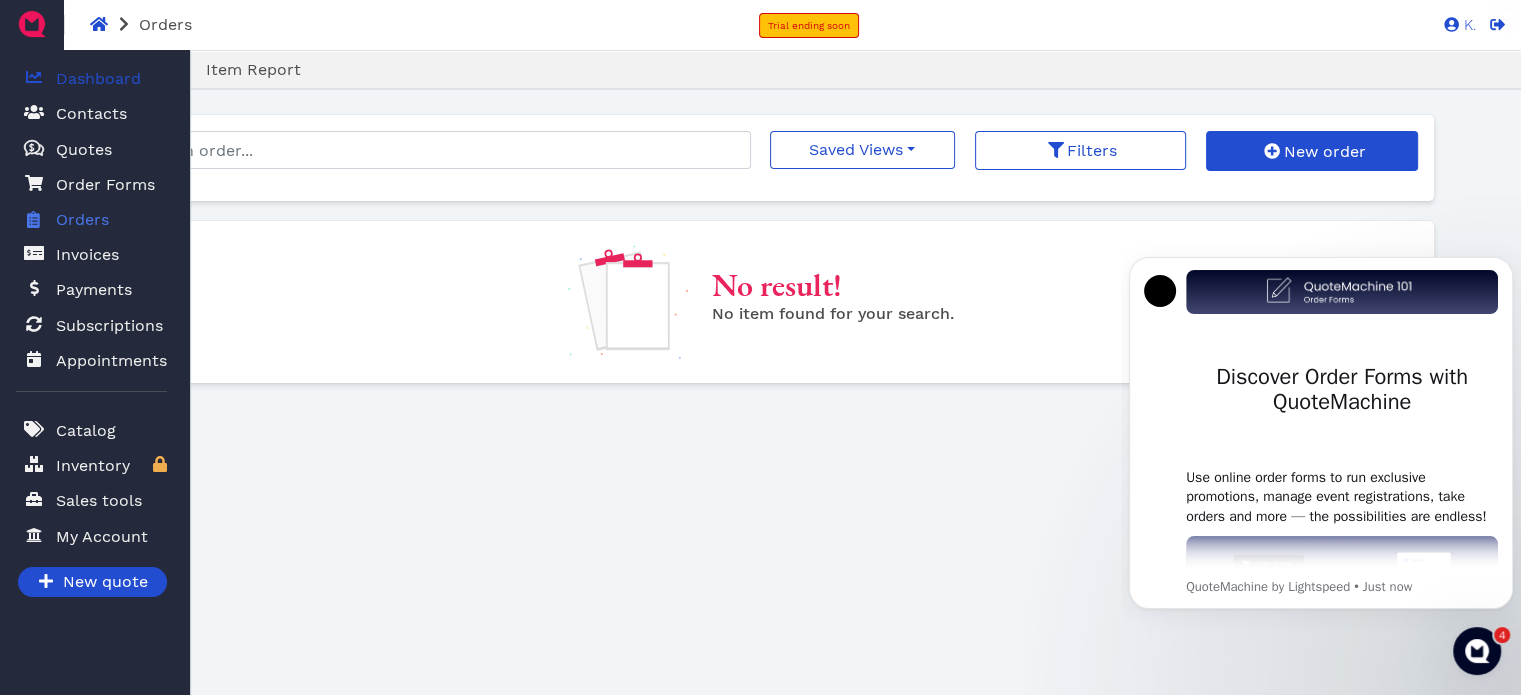 click on "Dashboard" at bounding box center [98, 79] 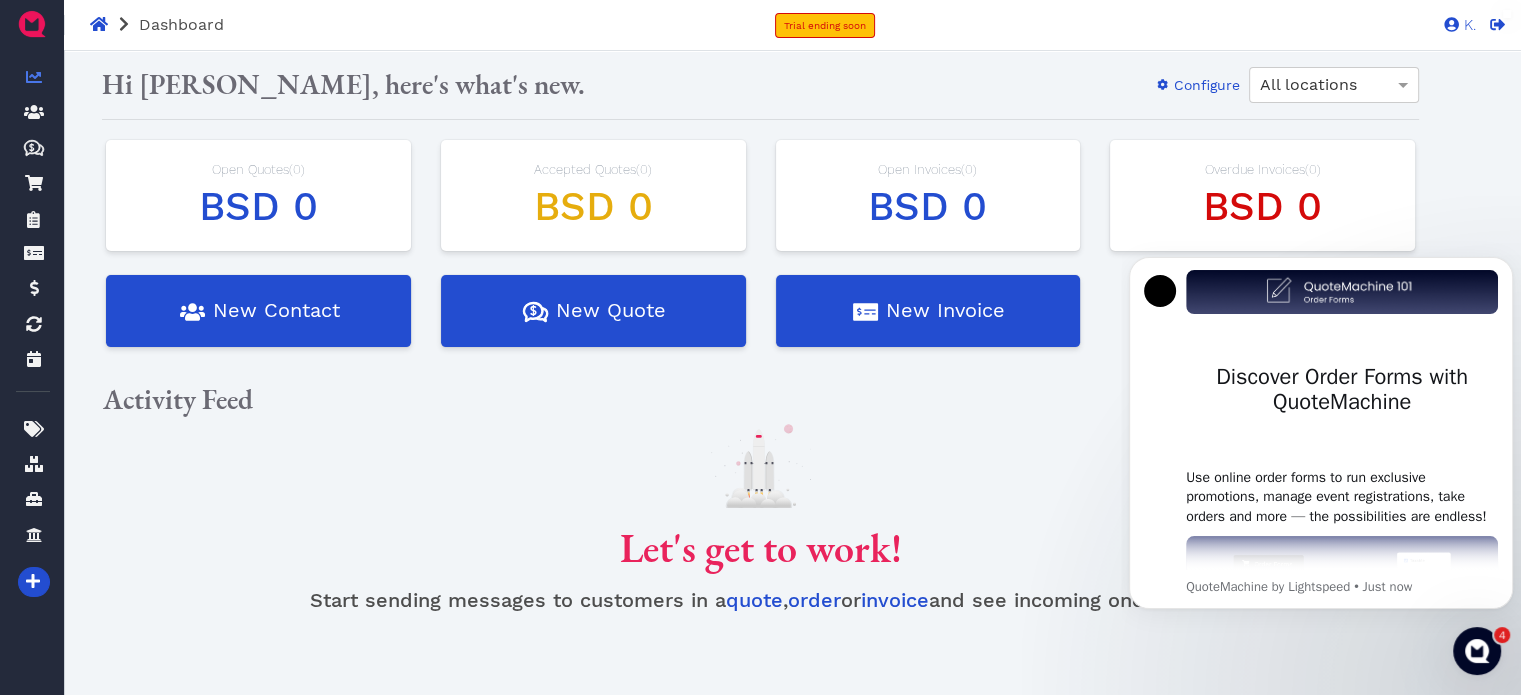 scroll, scrollTop: 96, scrollLeft: 0, axis: vertical 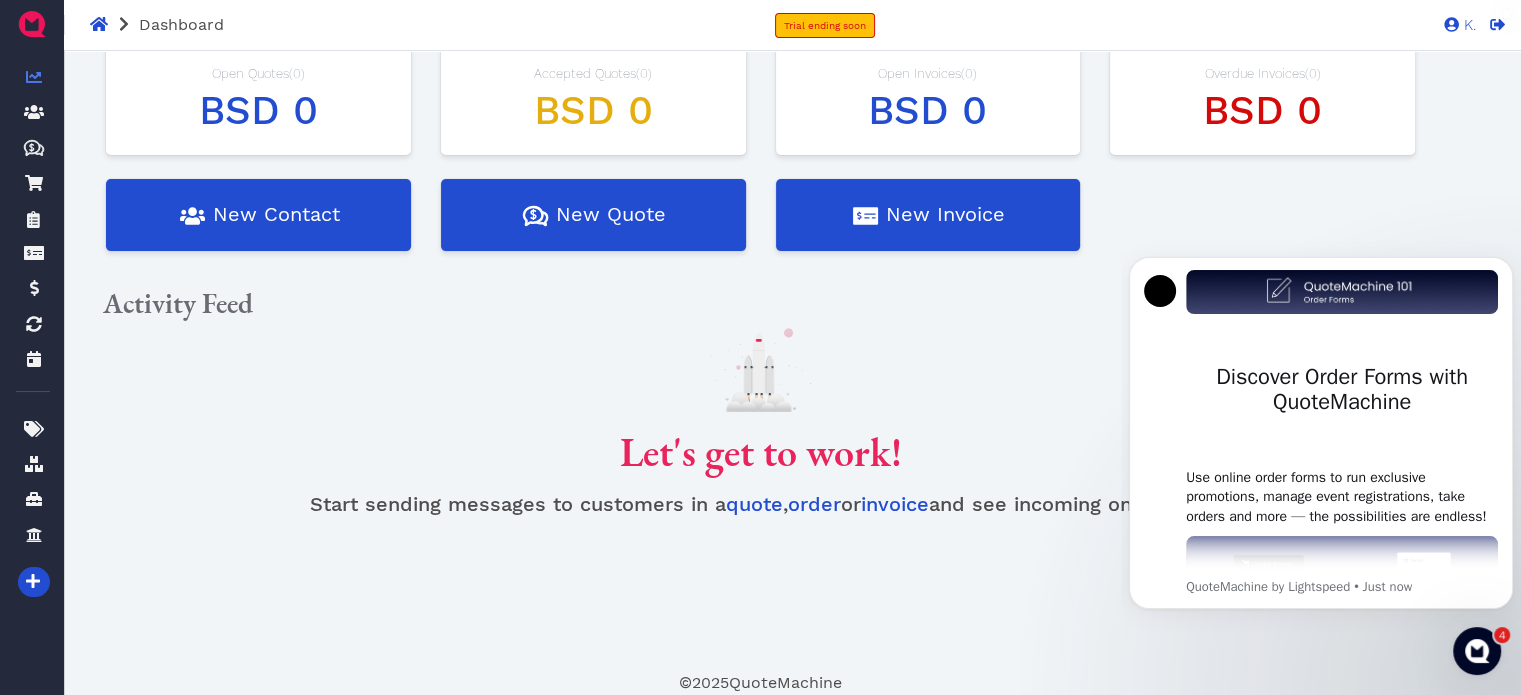 drag, startPoint x: 508, startPoint y: 390, endPoint x: 424, endPoint y: 462, distance: 110.63454 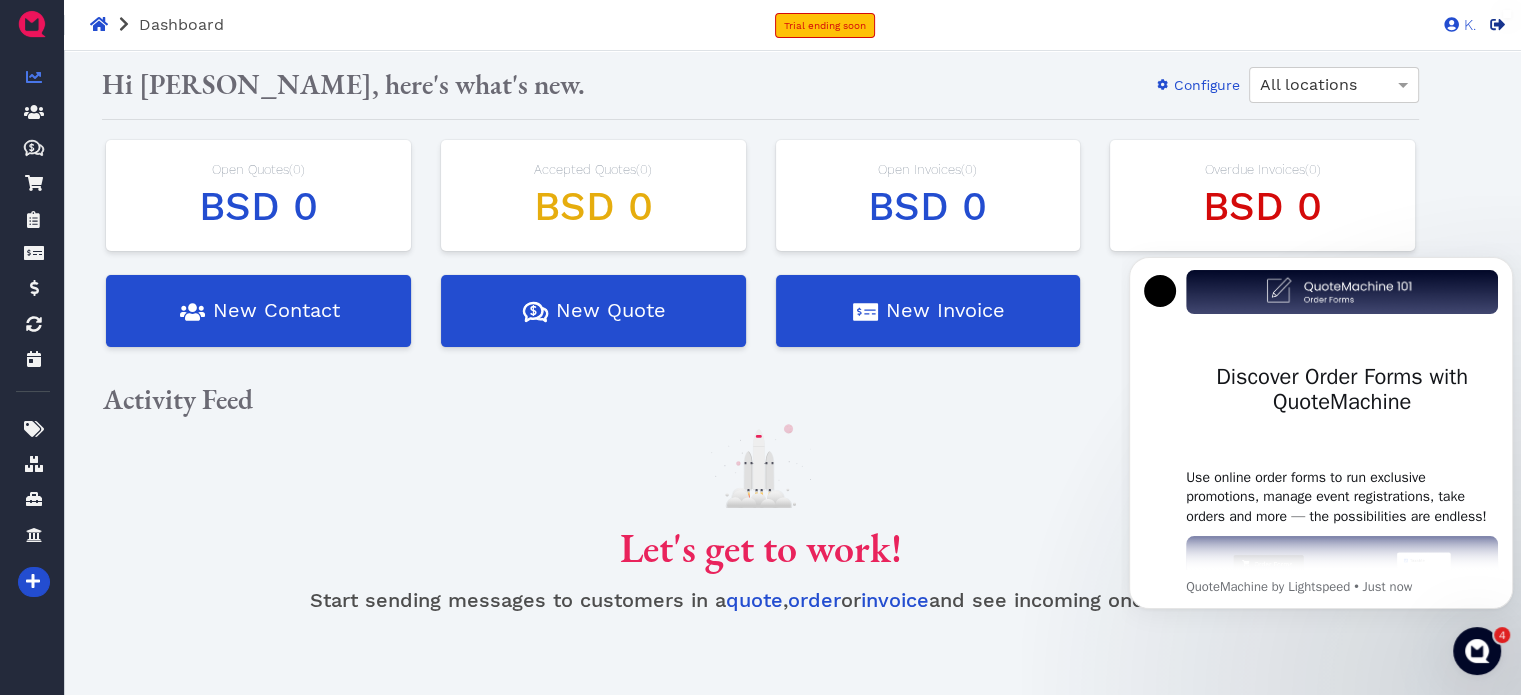 click 